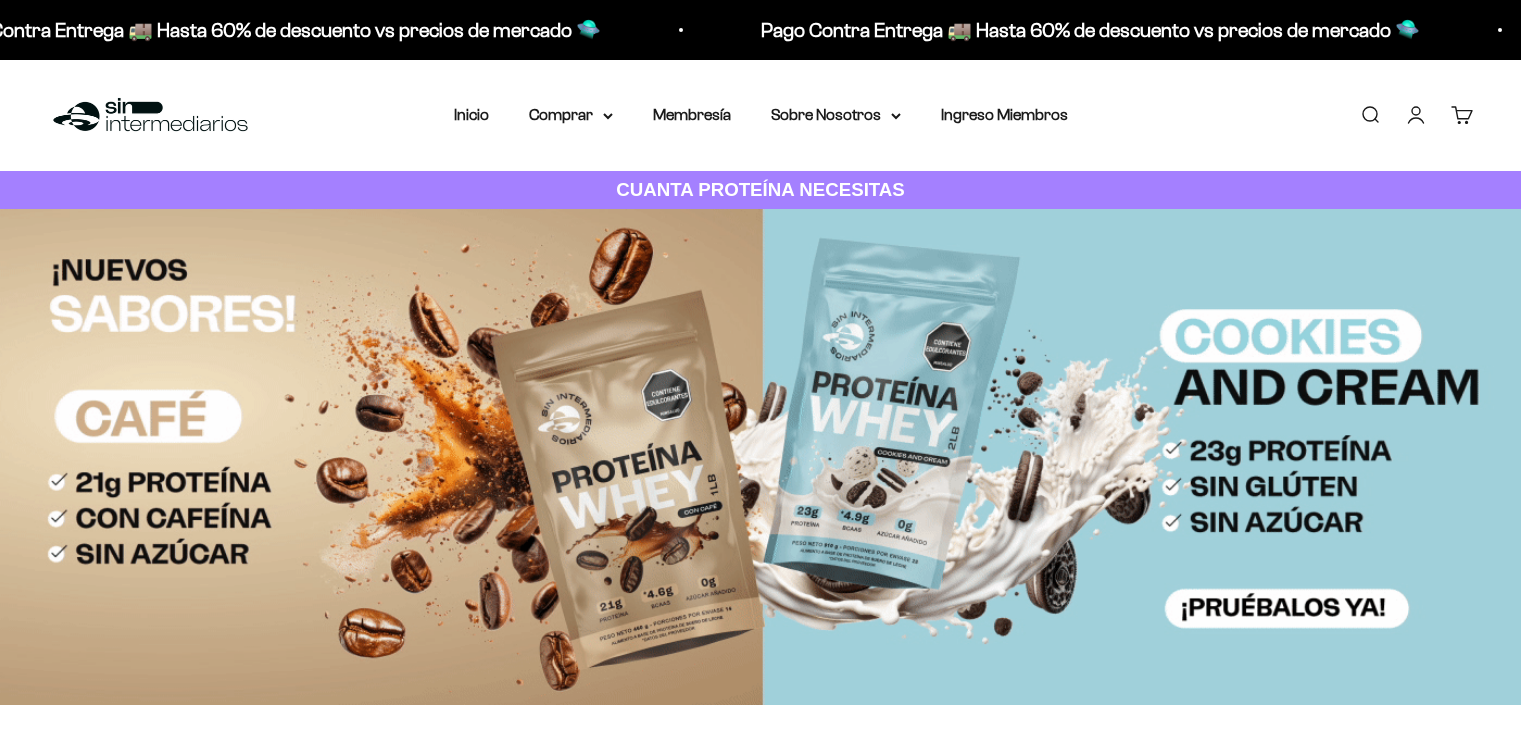 scroll, scrollTop: 0, scrollLeft: 0, axis: both 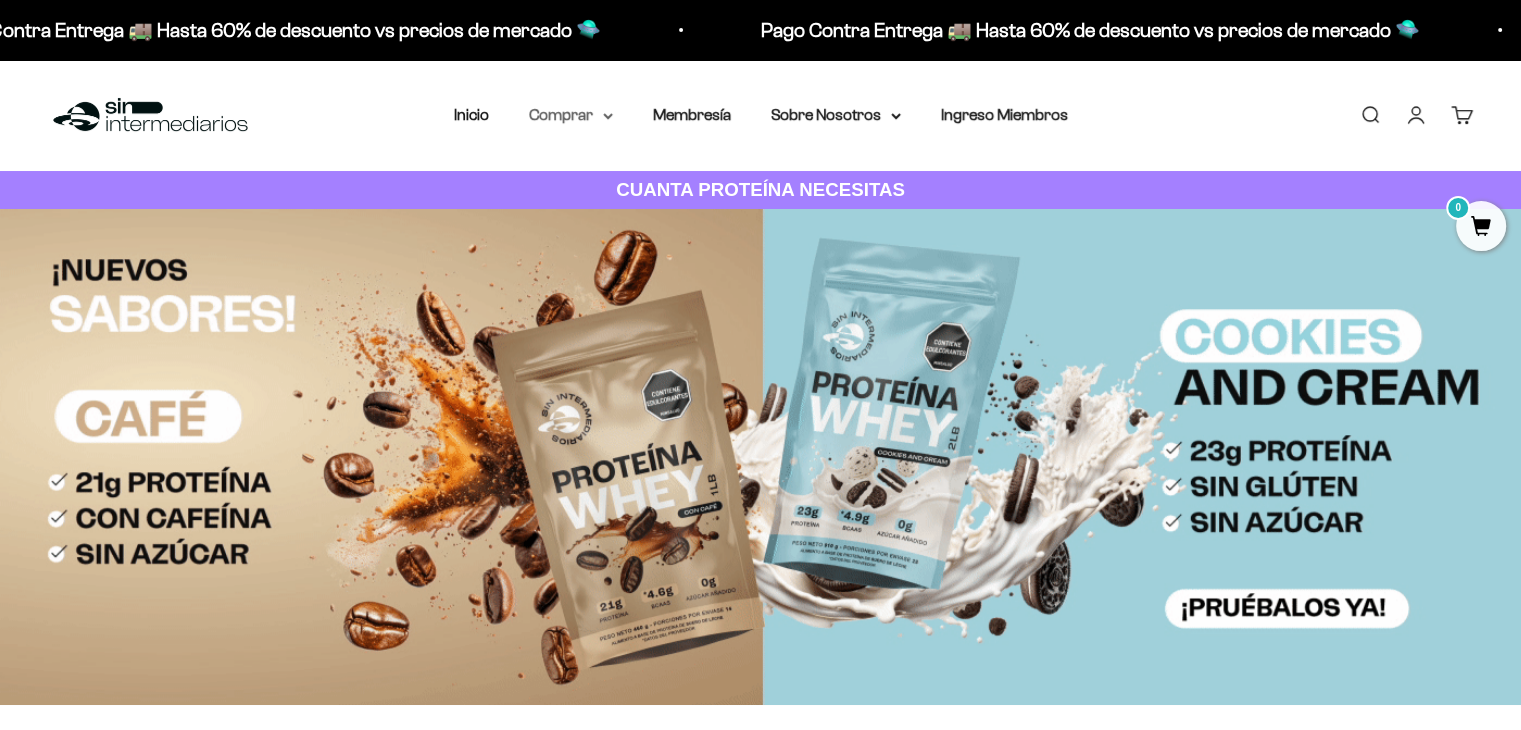 click on "Comprar" at bounding box center (571, 115) 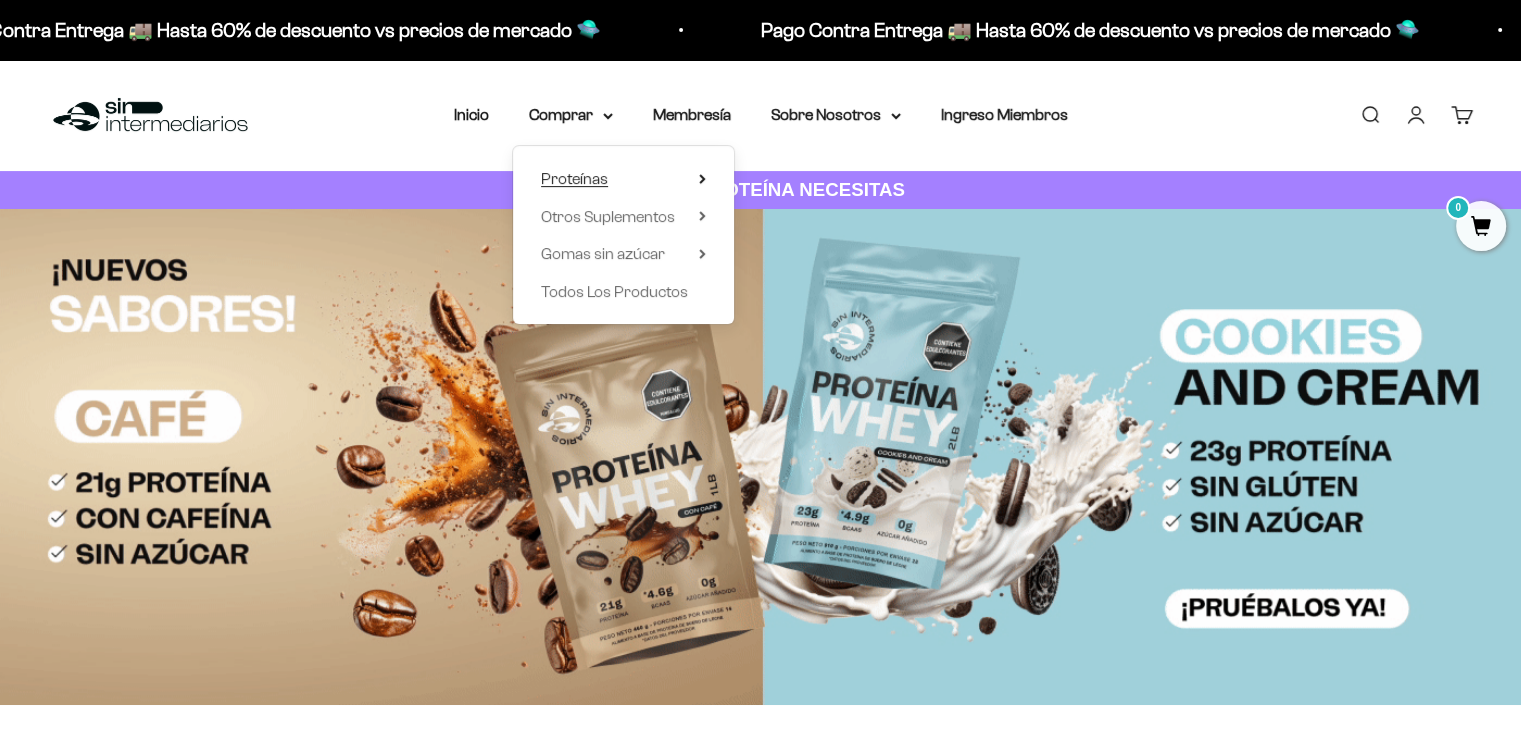 click on "Proteínas" at bounding box center (623, 179) 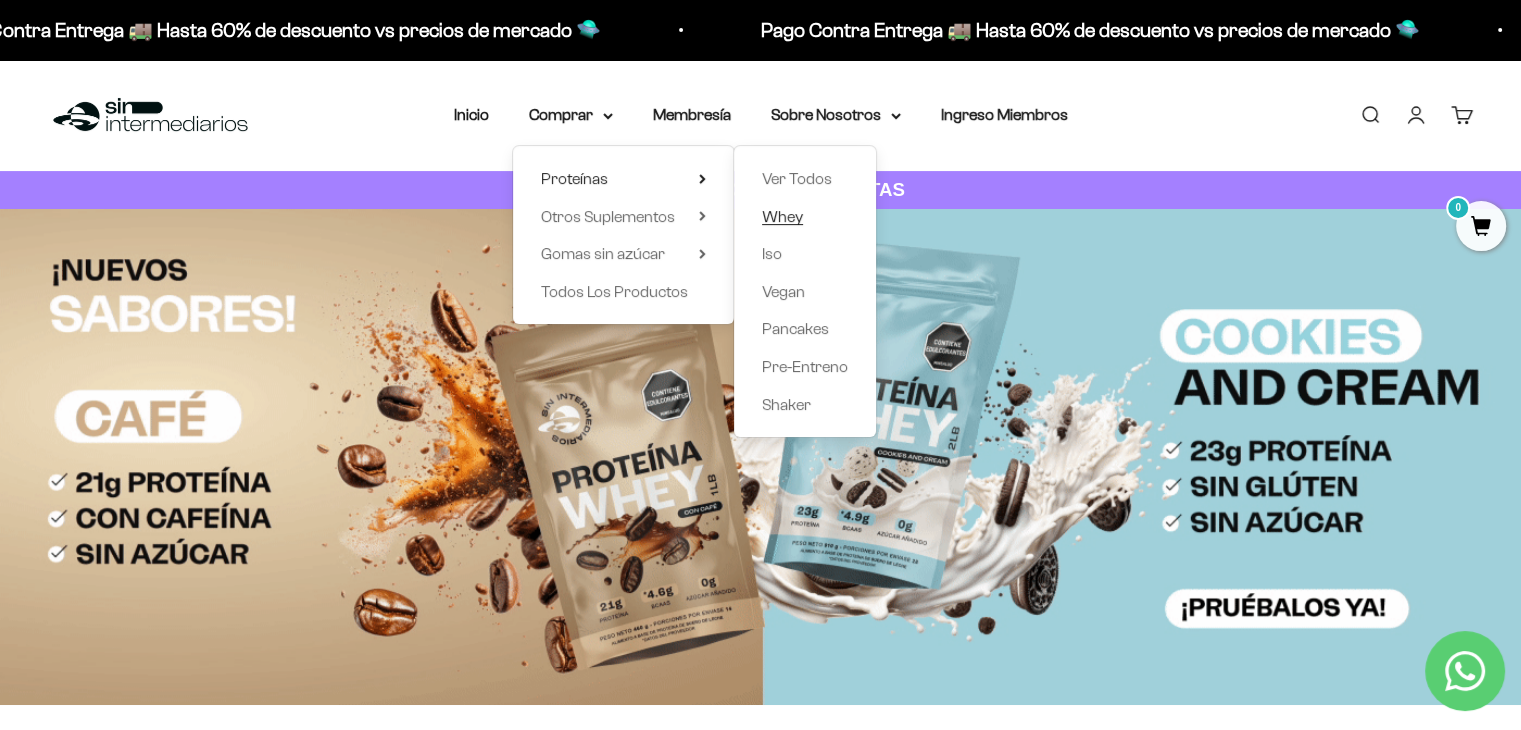 click on "Whey" at bounding box center (782, 216) 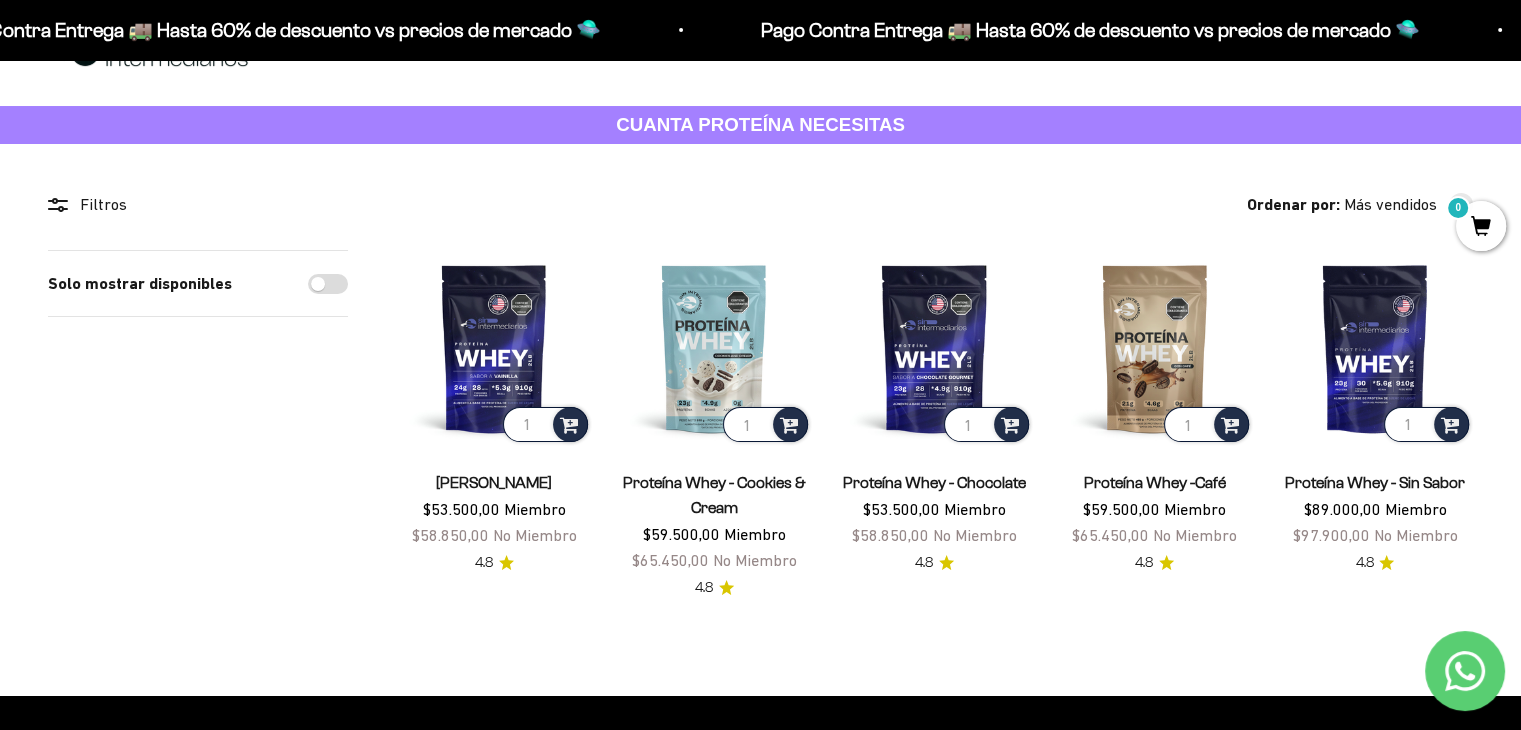 scroll, scrollTop: 100, scrollLeft: 0, axis: vertical 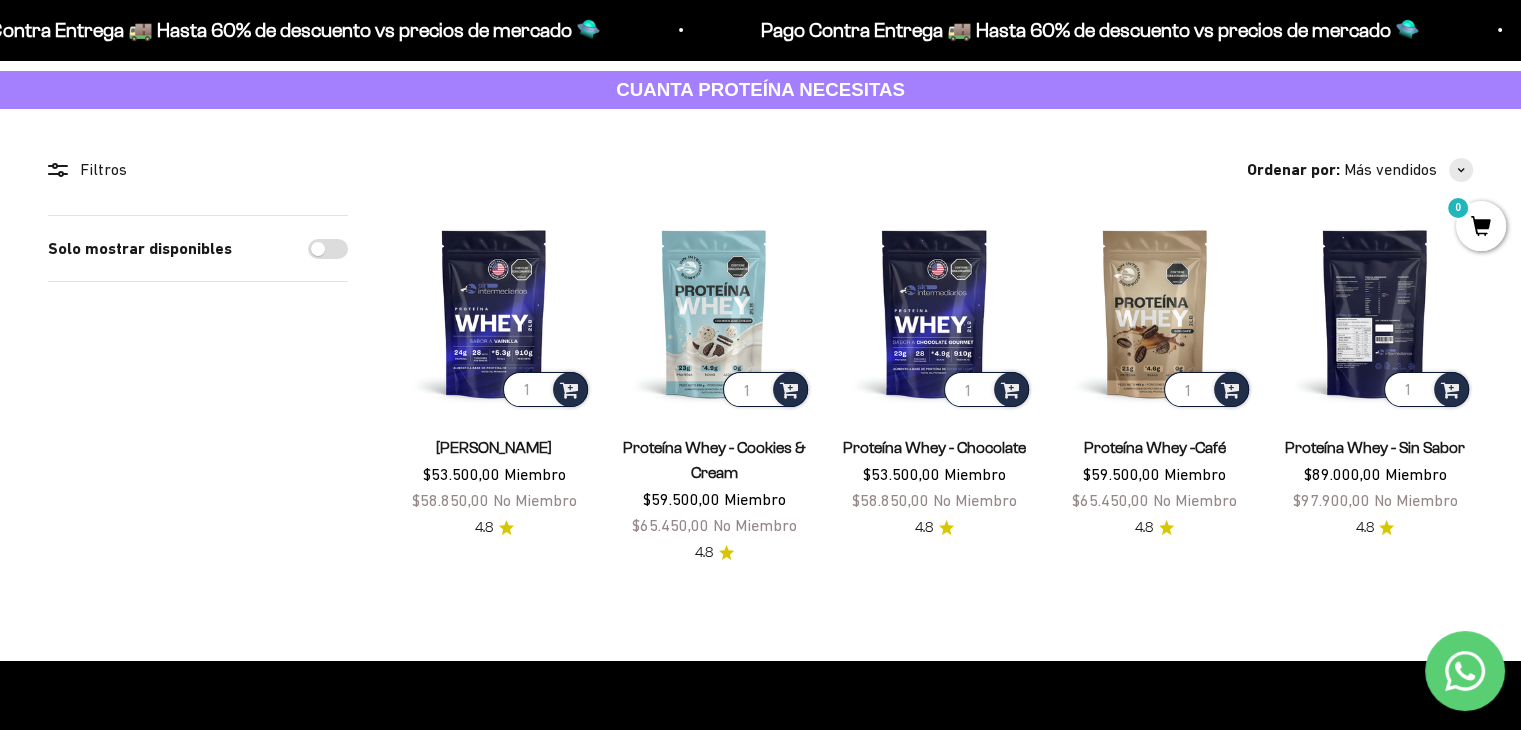 click at bounding box center [1375, 313] 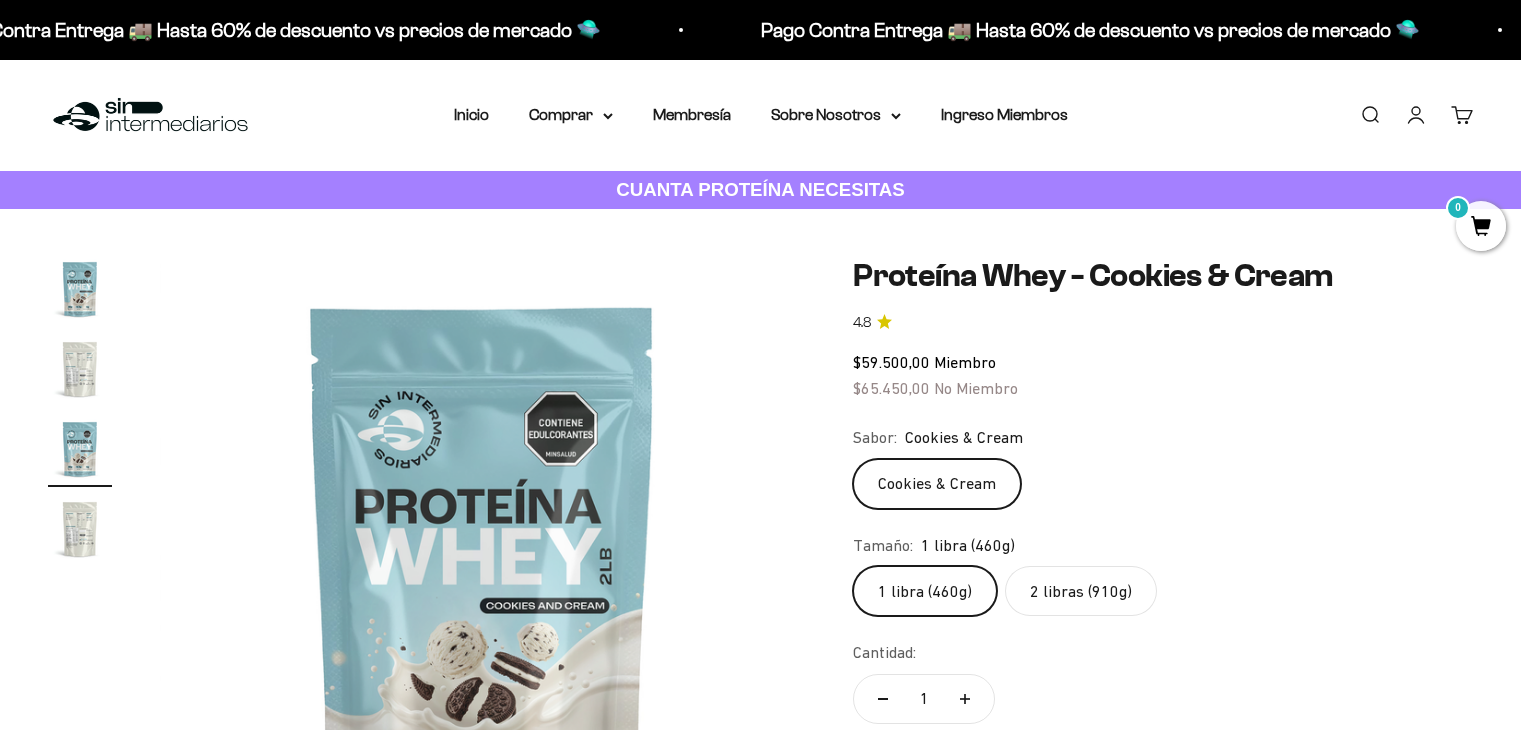 scroll, scrollTop: 0, scrollLeft: 0, axis: both 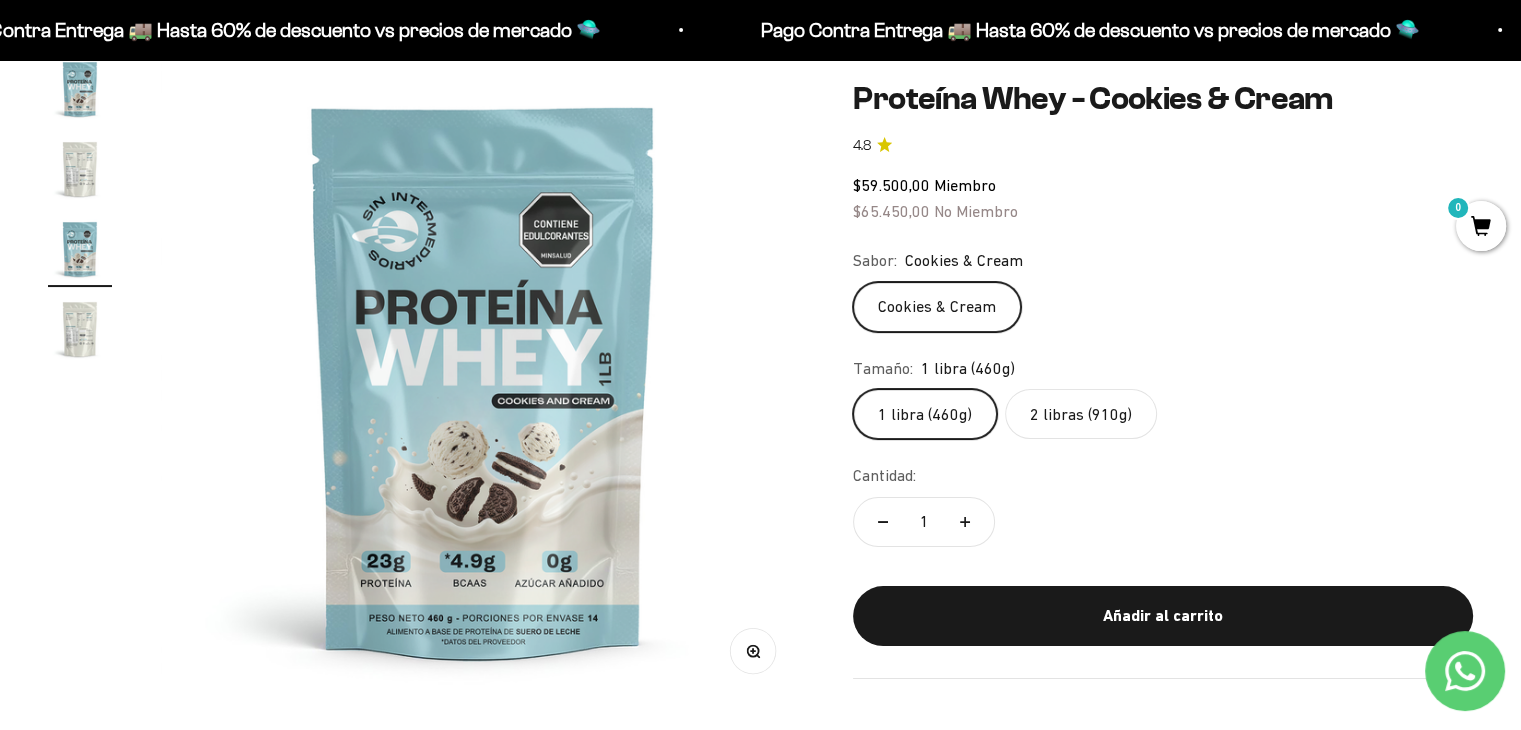 click at bounding box center [80, 169] 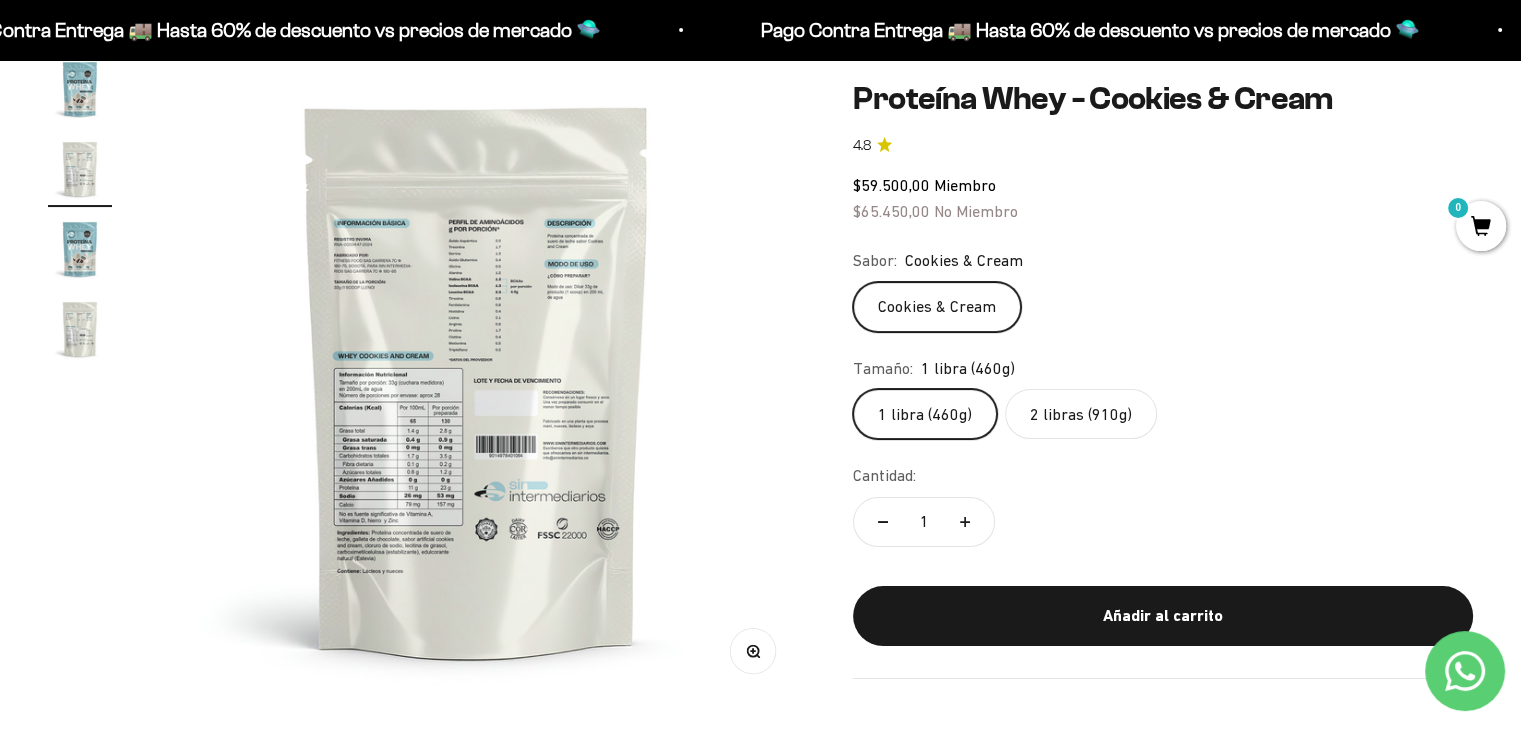 scroll, scrollTop: 0, scrollLeft: 669, axis: horizontal 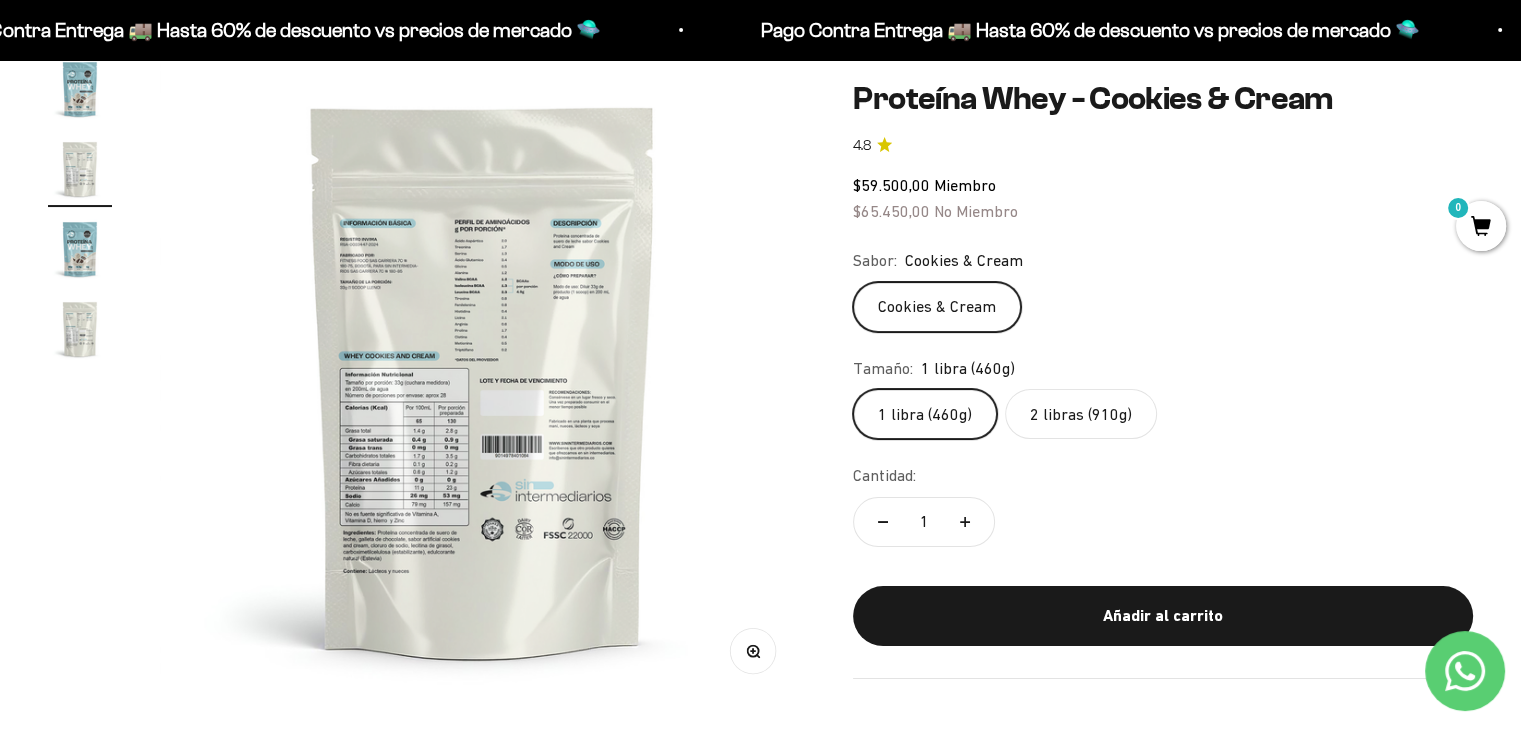 click at bounding box center [80, 89] 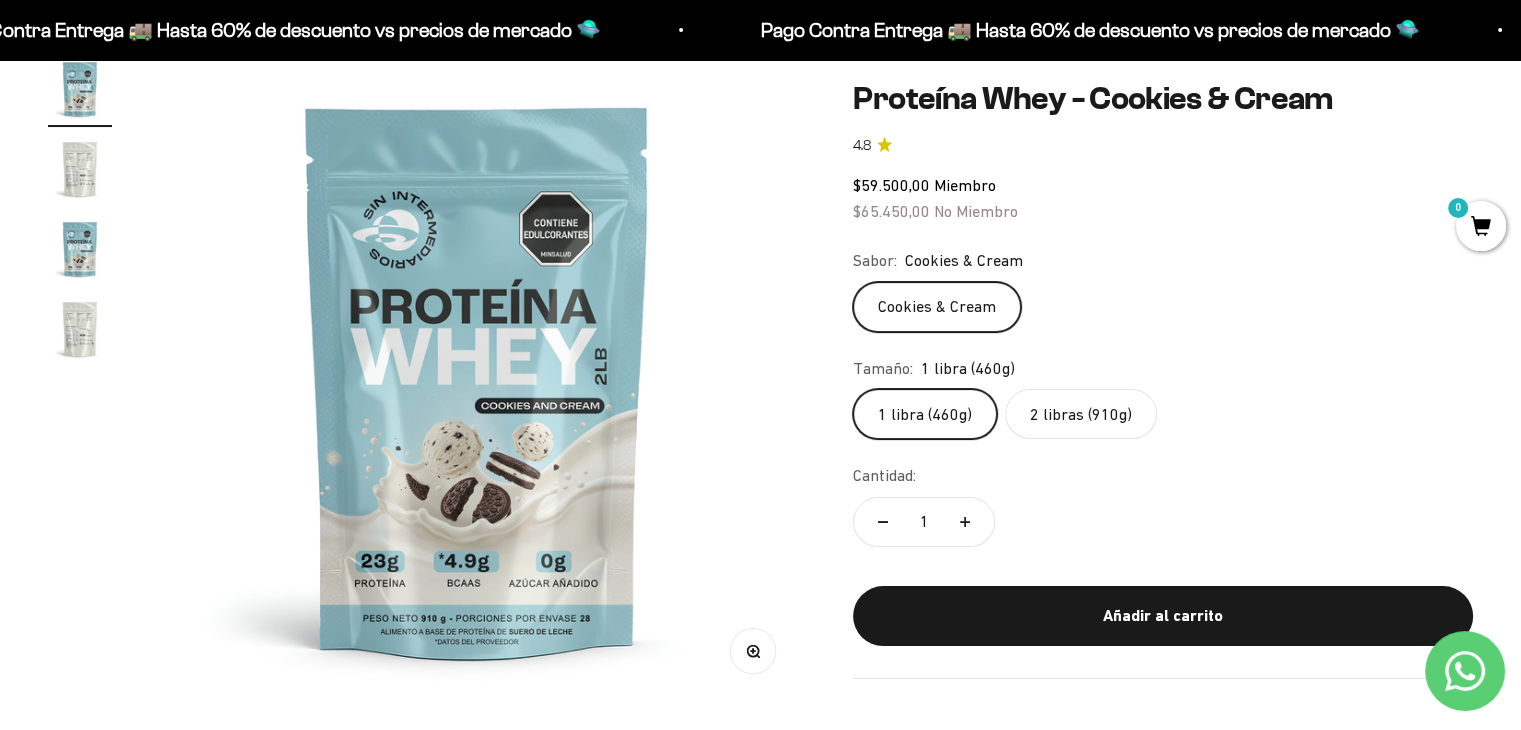scroll, scrollTop: 0, scrollLeft: 0, axis: both 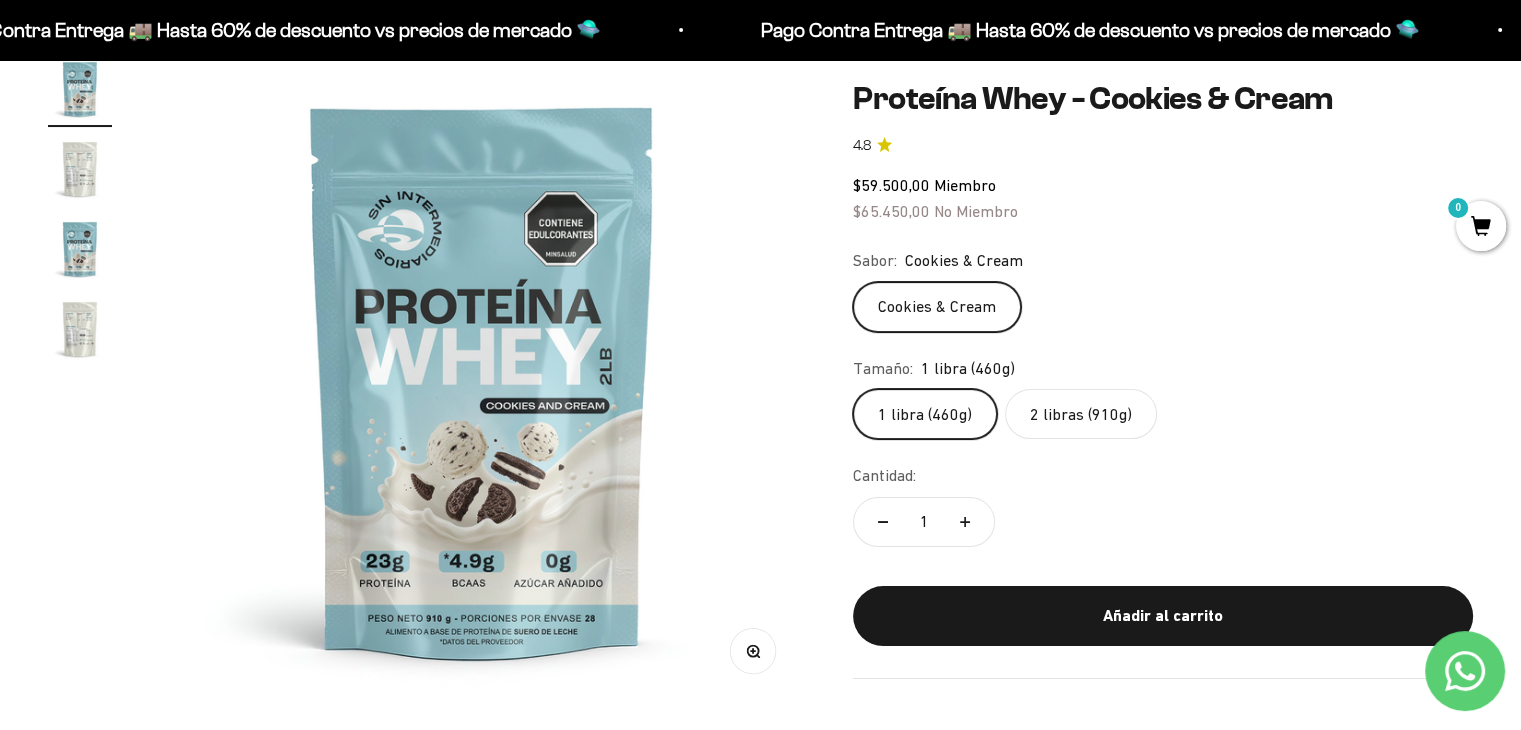click at bounding box center [80, 329] 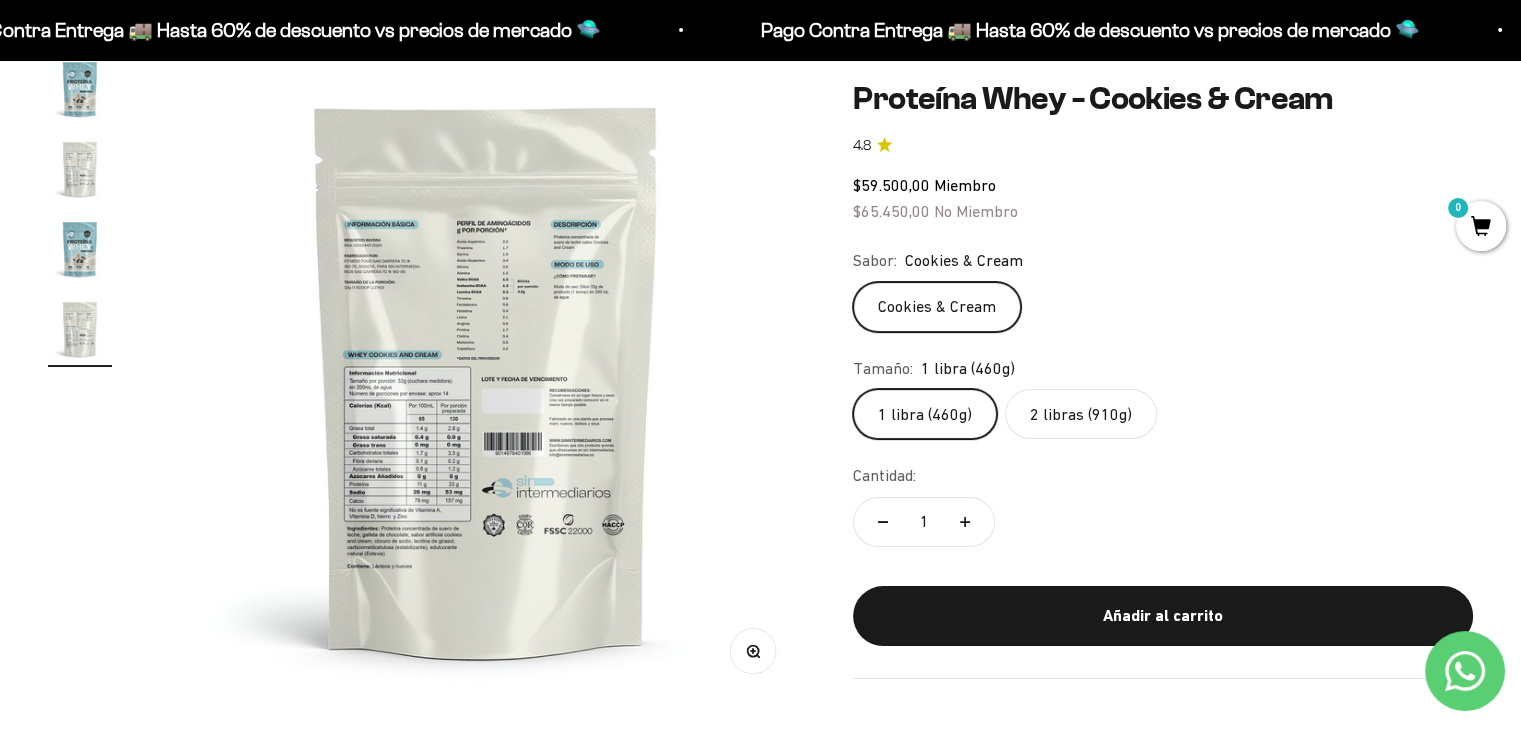 scroll, scrollTop: 0, scrollLeft: 2007, axis: horizontal 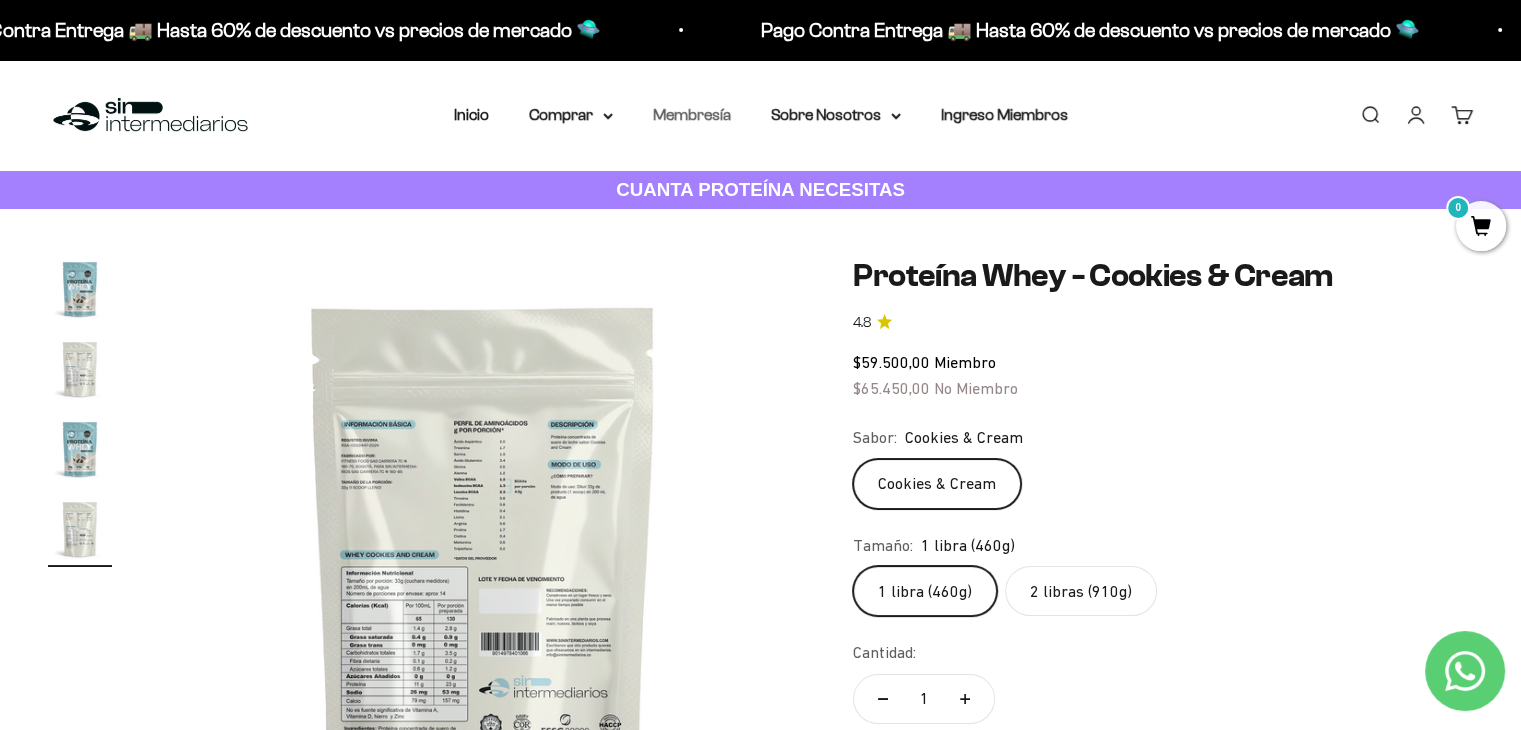 click on "Membresía" at bounding box center [692, 114] 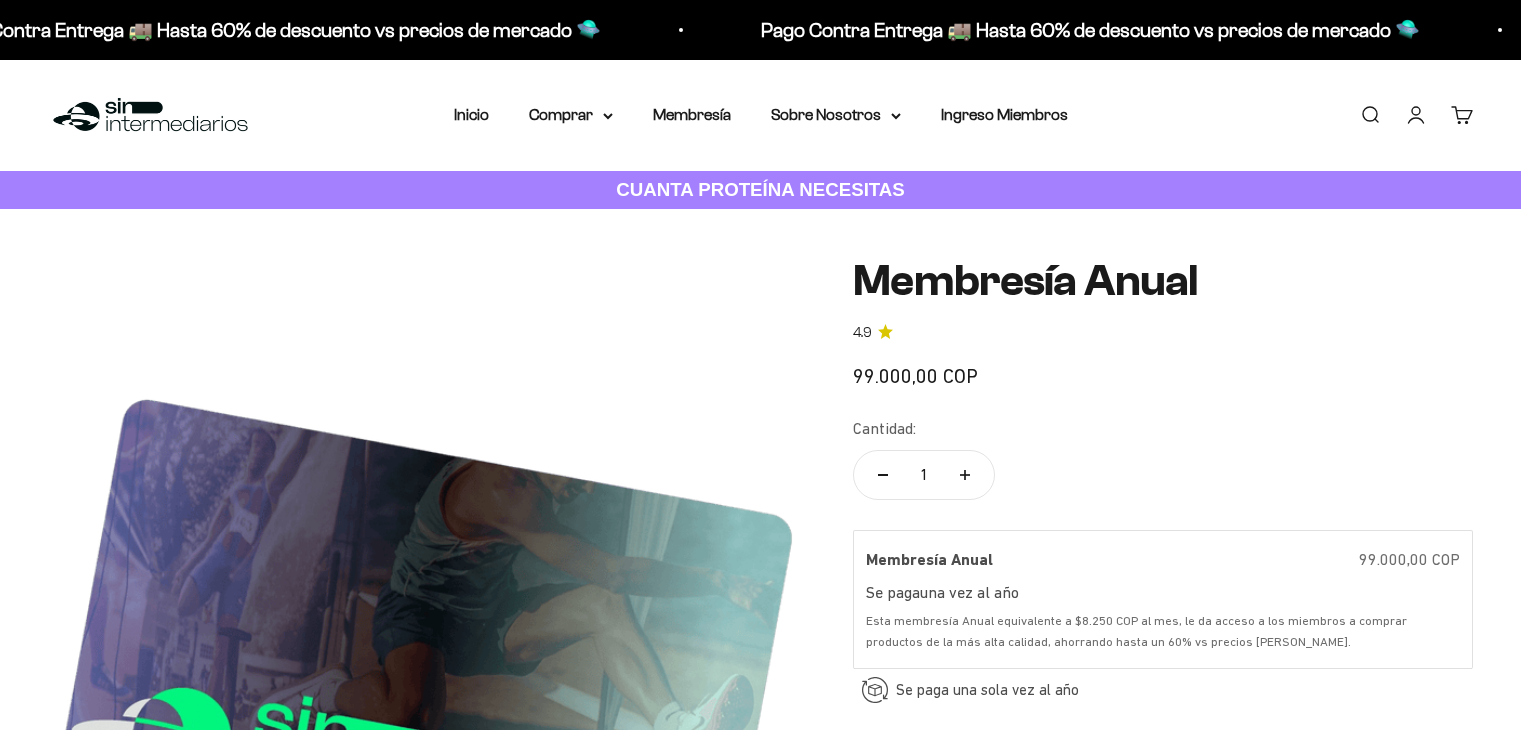 scroll, scrollTop: 0, scrollLeft: 0, axis: both 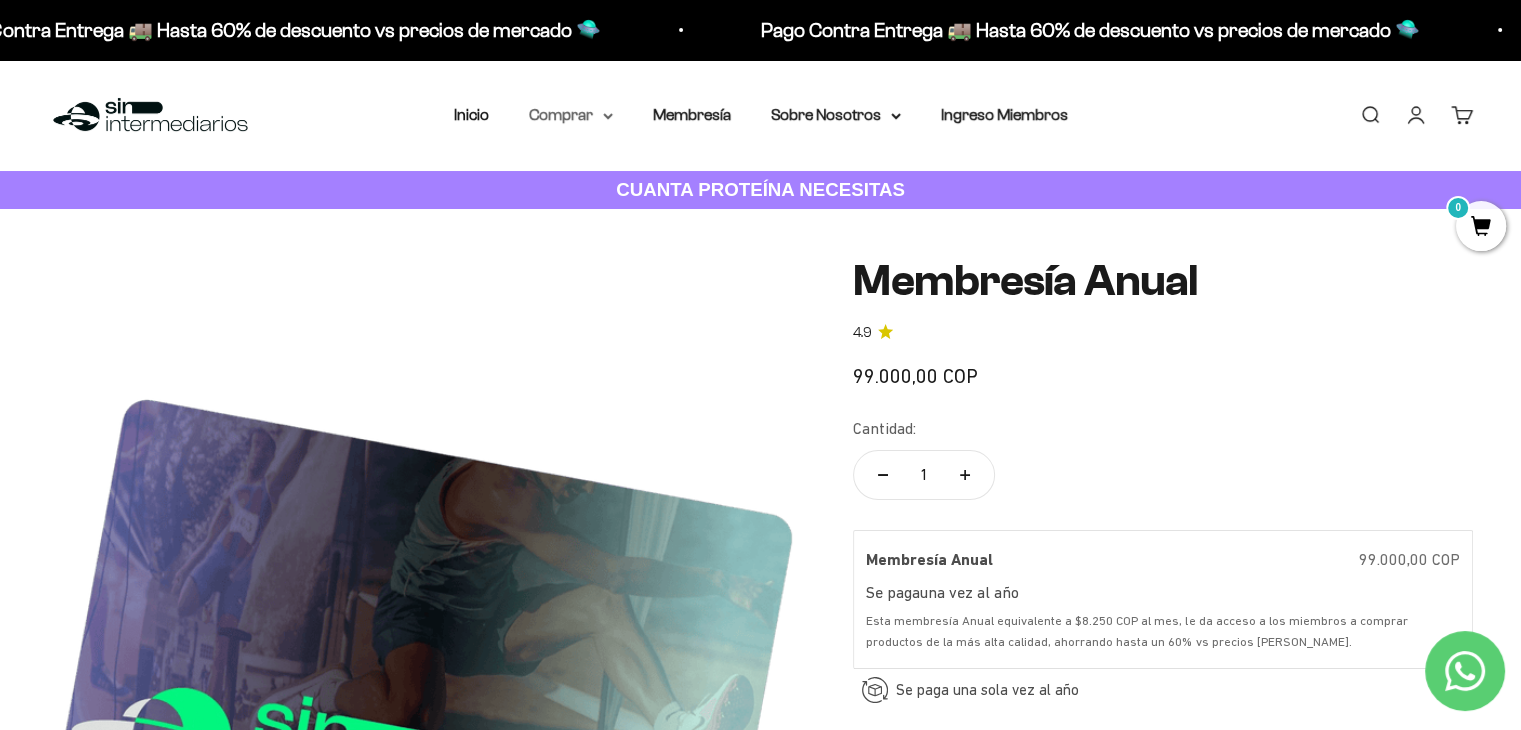 click on "Comprar" at bounding box center [571, 115] 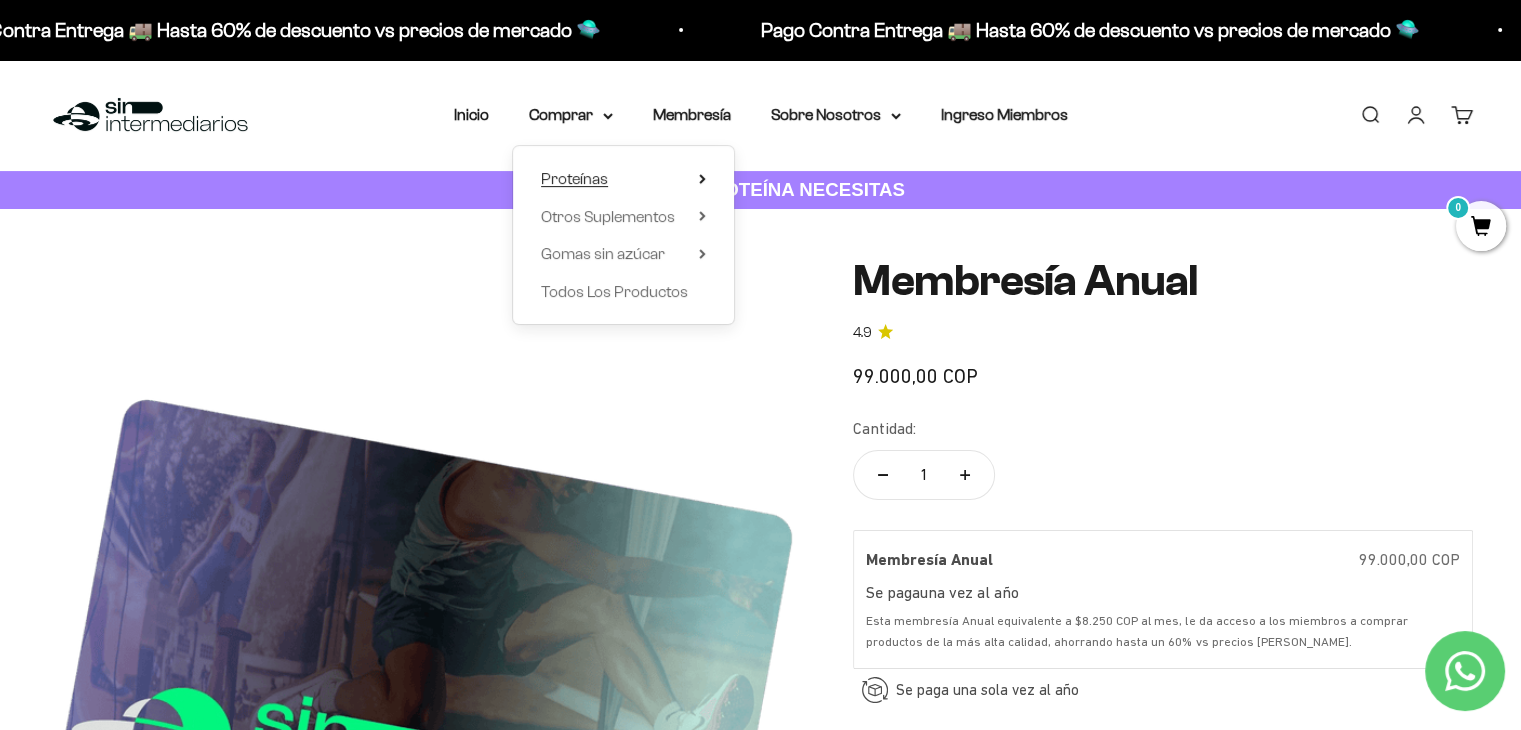 click on "Proteínas" at bounding box center [574, 178] 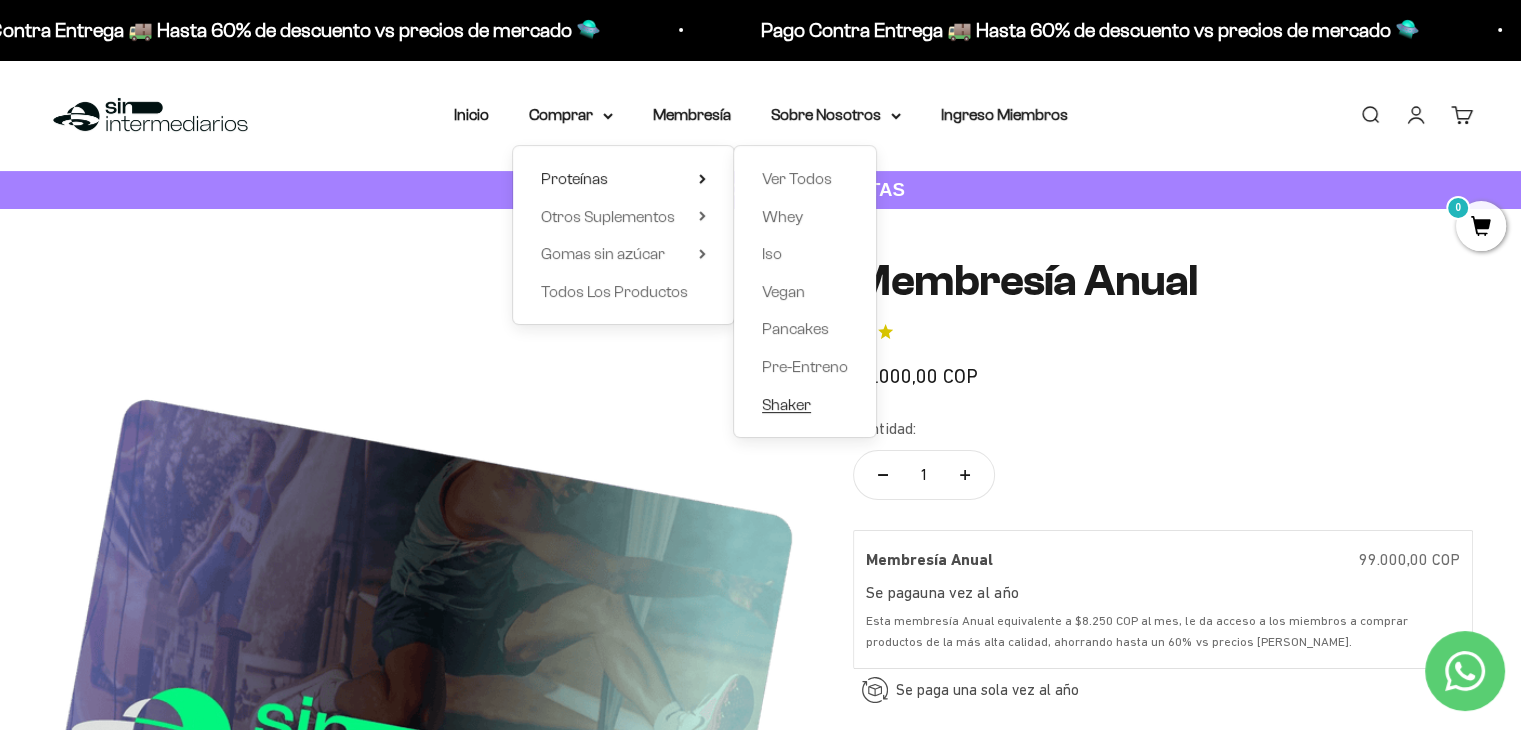 click on "Shaker" at bounding box center (786, 404) 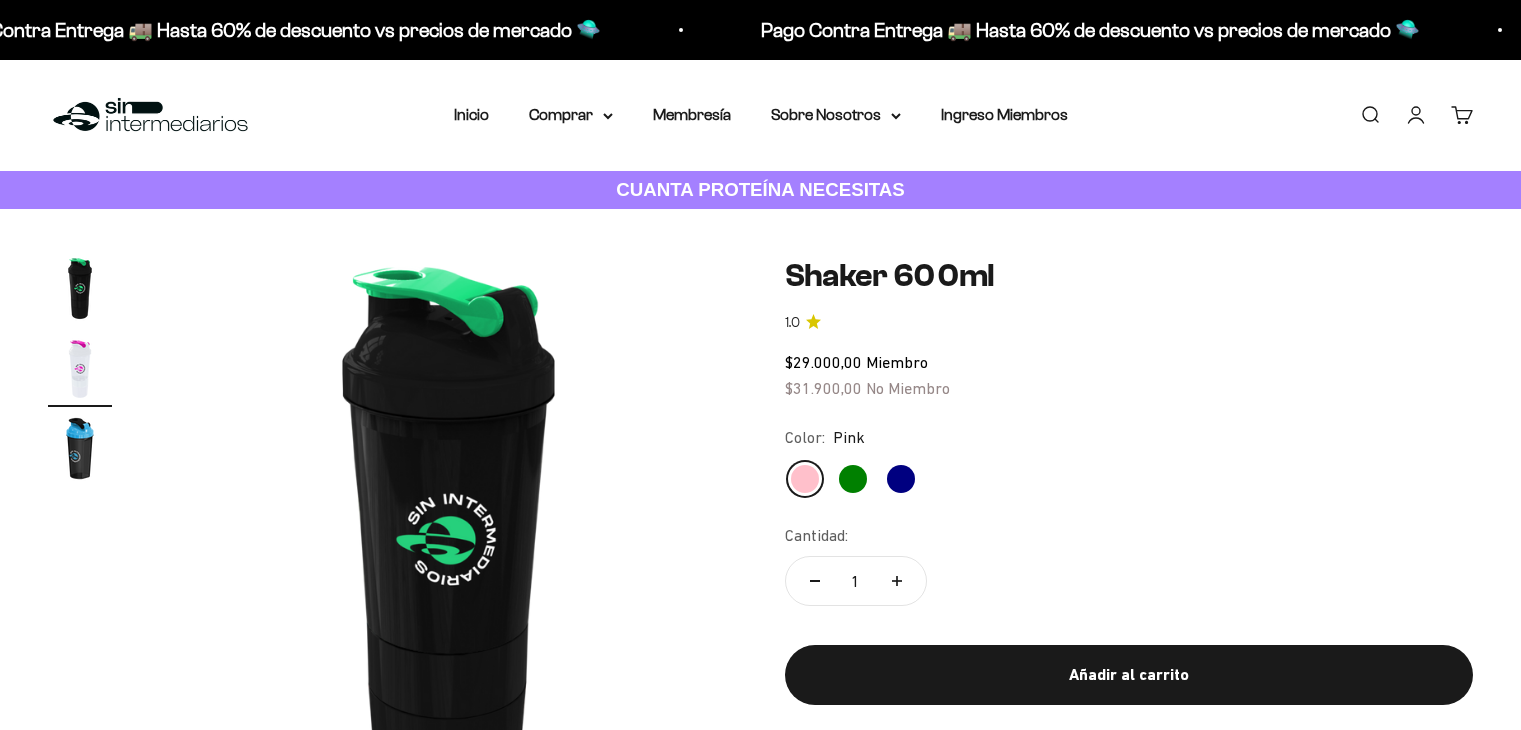 scroll, scrollTop: 0, scrollLeft: 0, axis: both 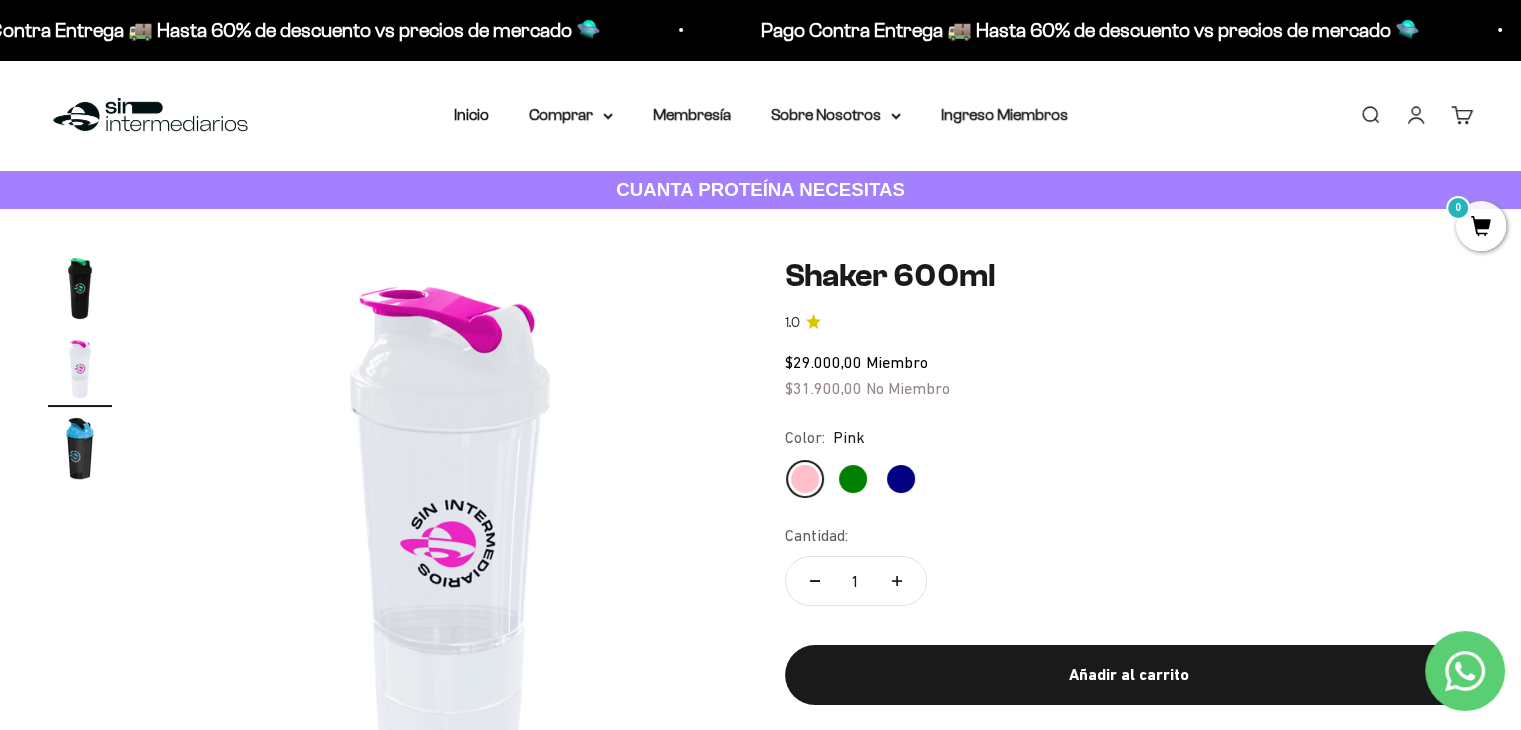 click at bounding box center [80, 289] 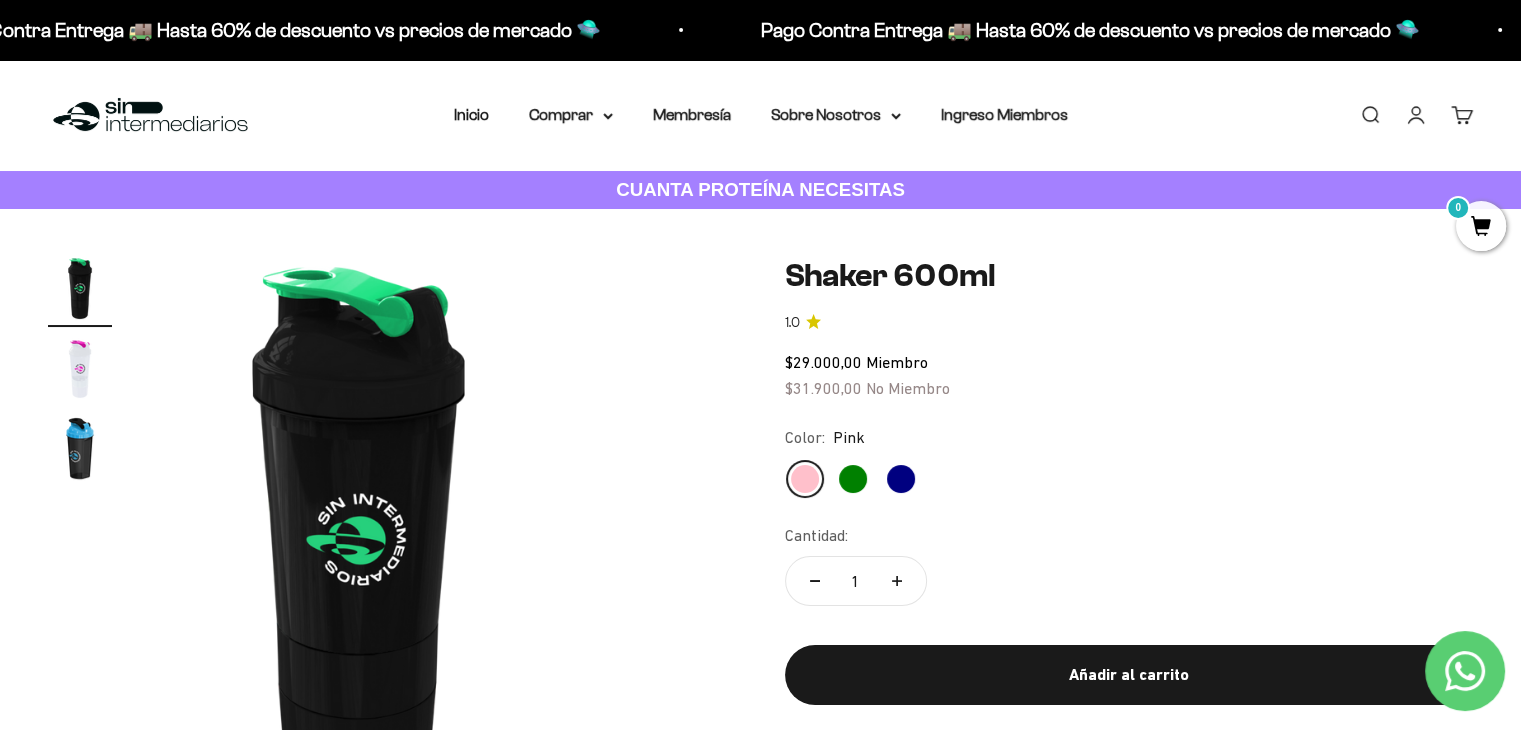 scroll, scrollTop: 0, scrollLeft: 0, axis: both 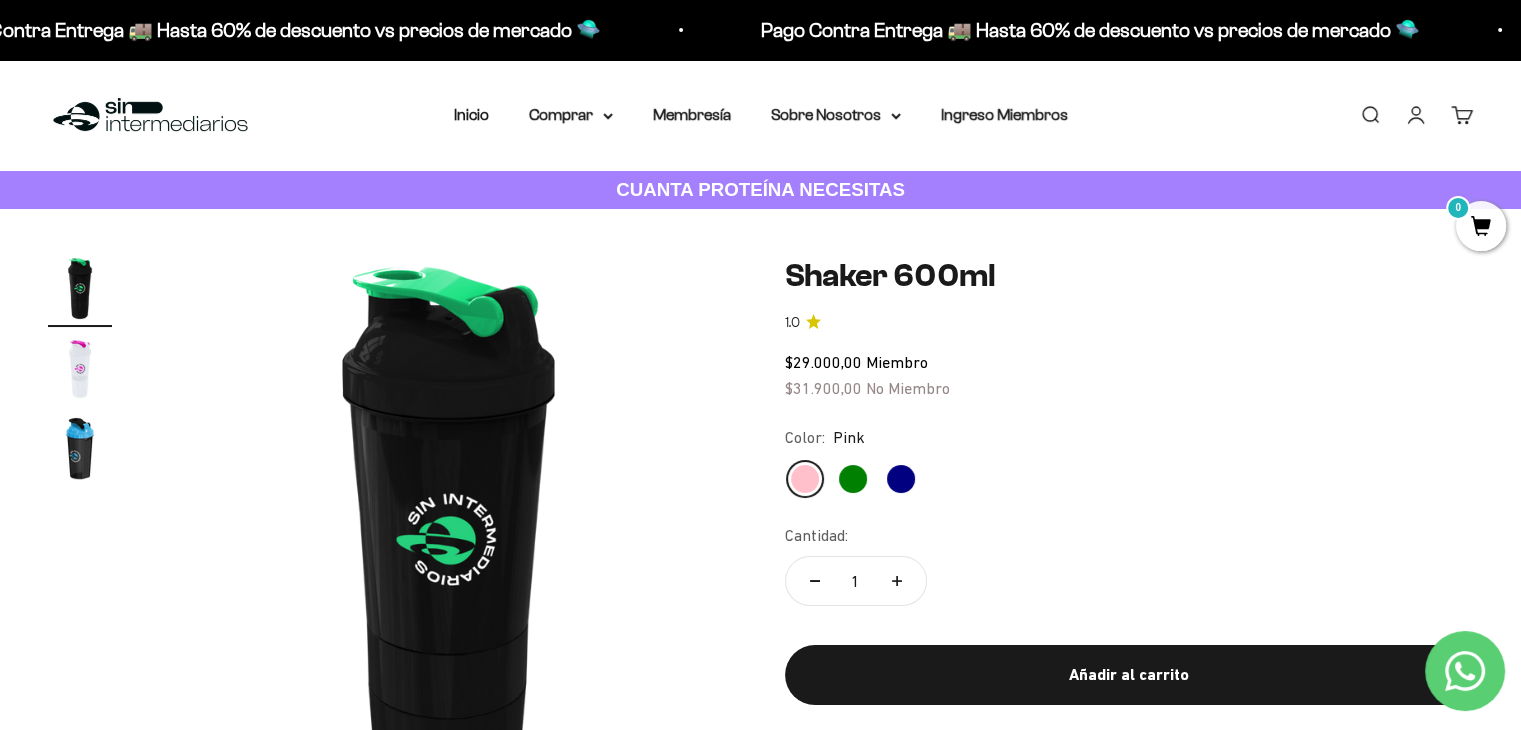 click at bounding box center (80, 449) 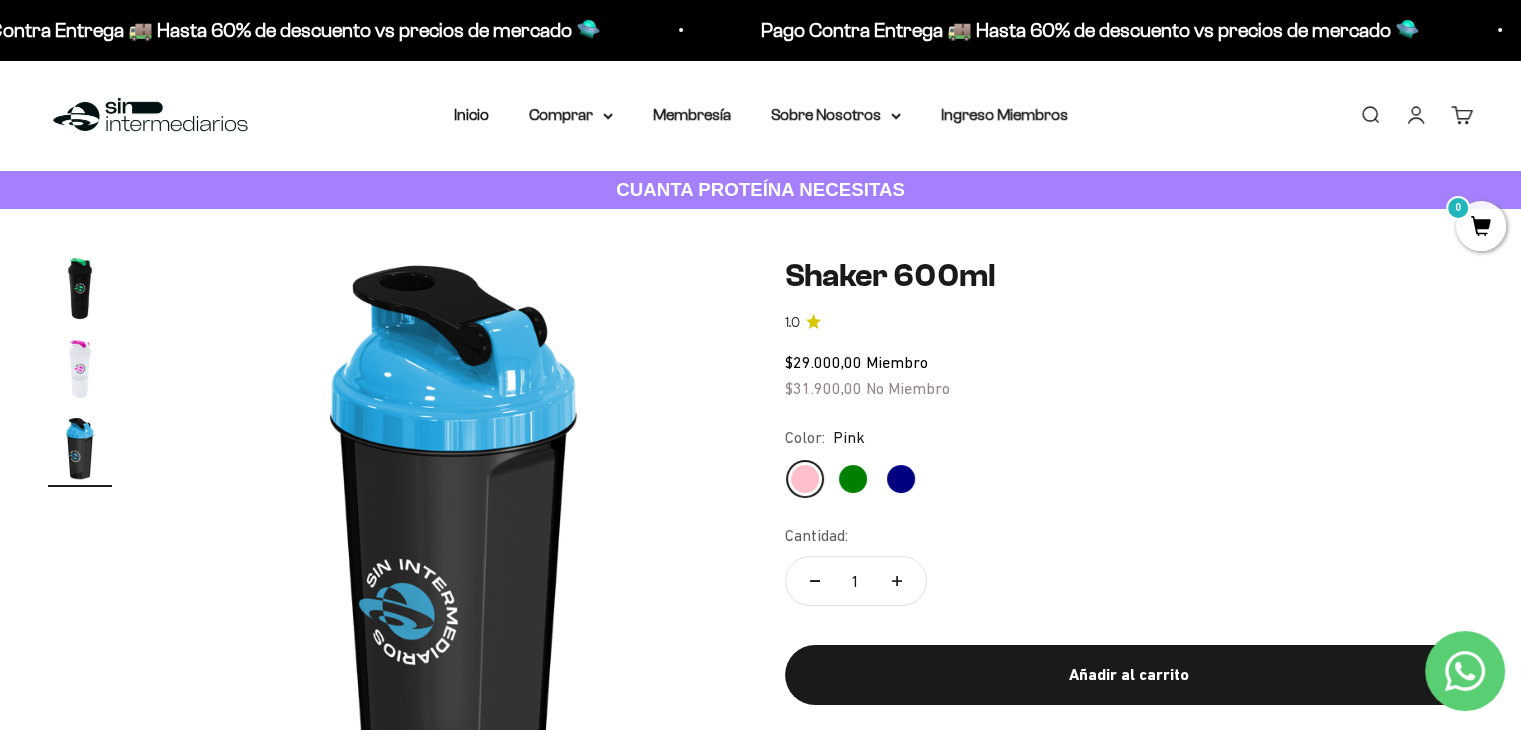 scroll, scrollTop: 0, scrollLeft: 1200, axis: horizontal 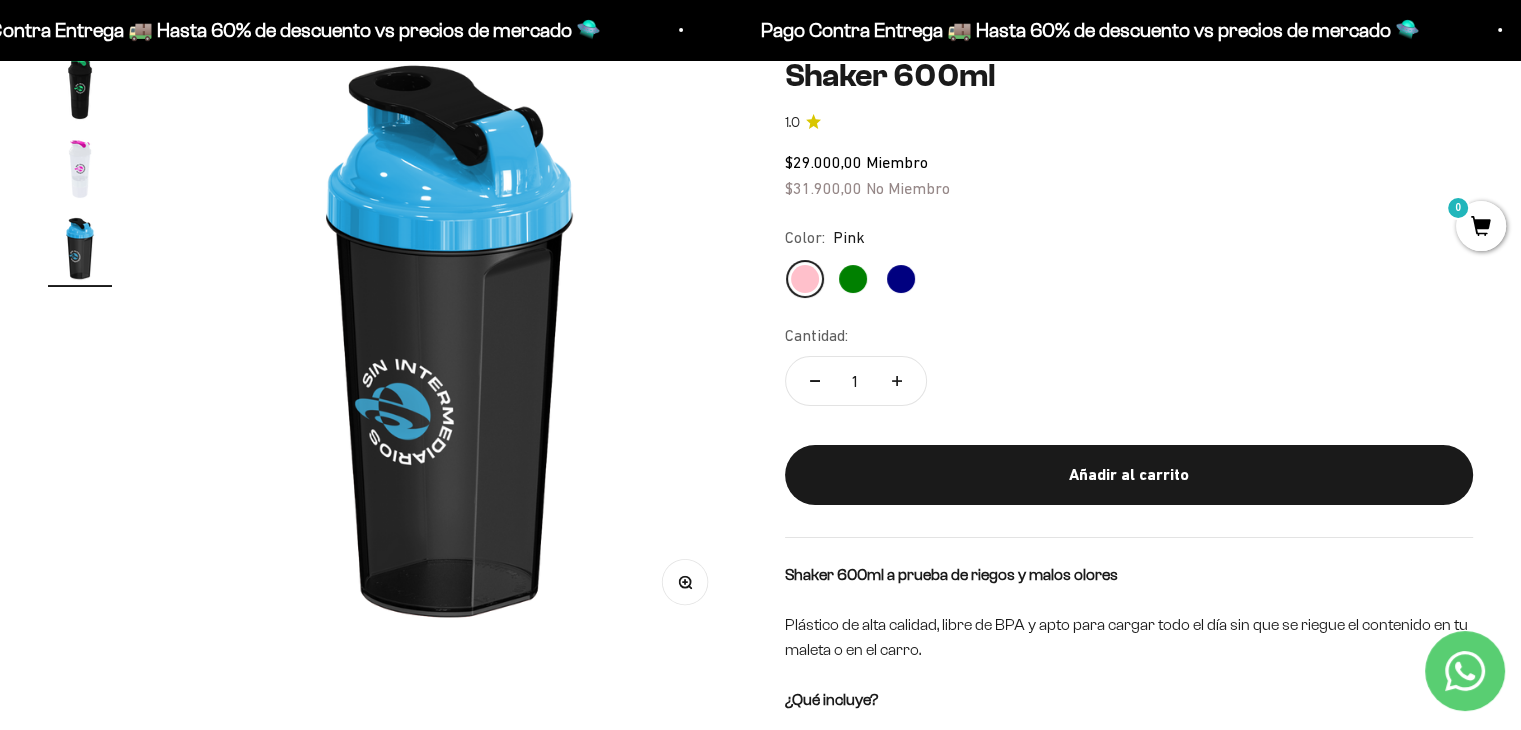 click at bounding box center (80, 89) 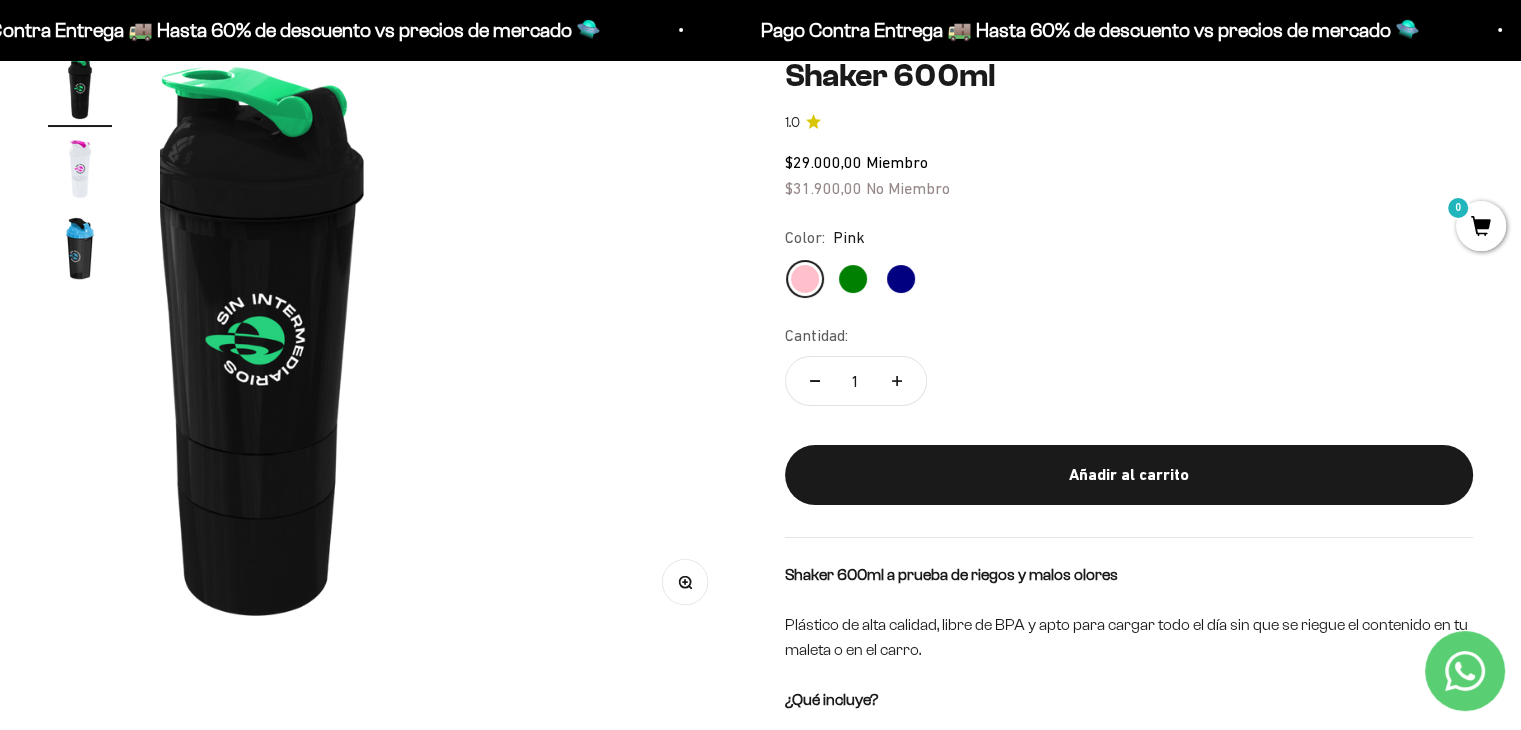scroll, scrollTop: 0, scrollLeft: 0, axis: both 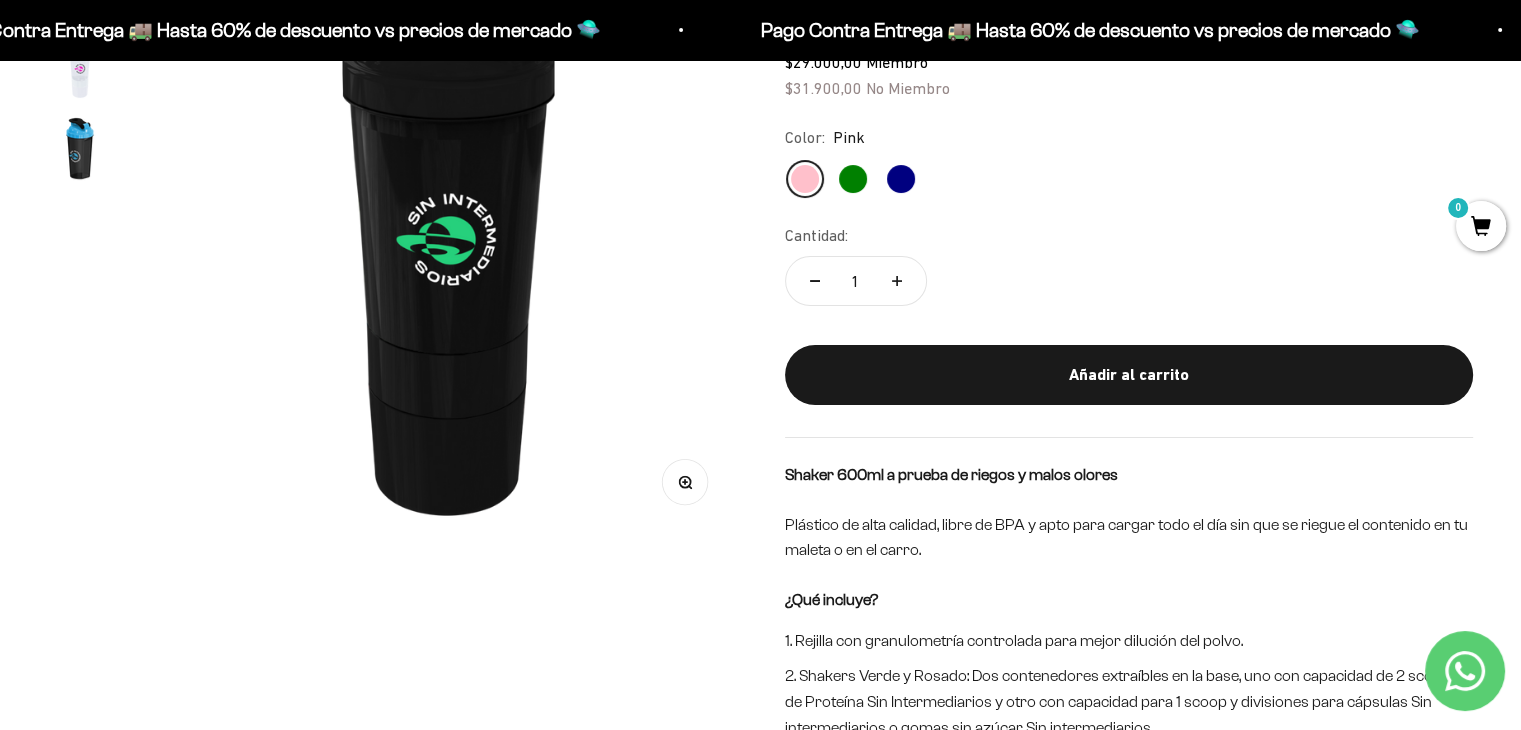 click at bounding box center (80, 149) 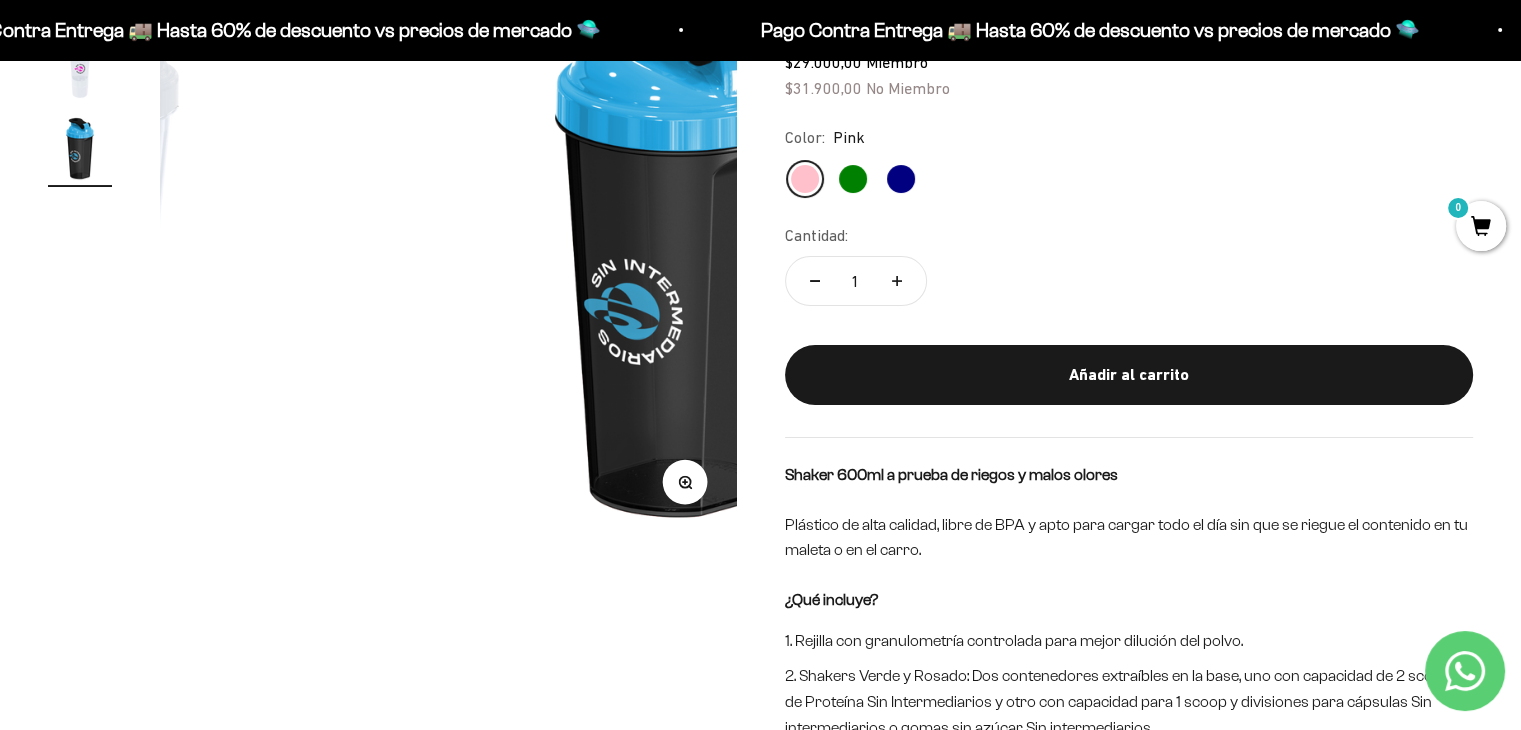 scroll, scrollTop: 0, scrollLeft: 1200, axis: horizontal 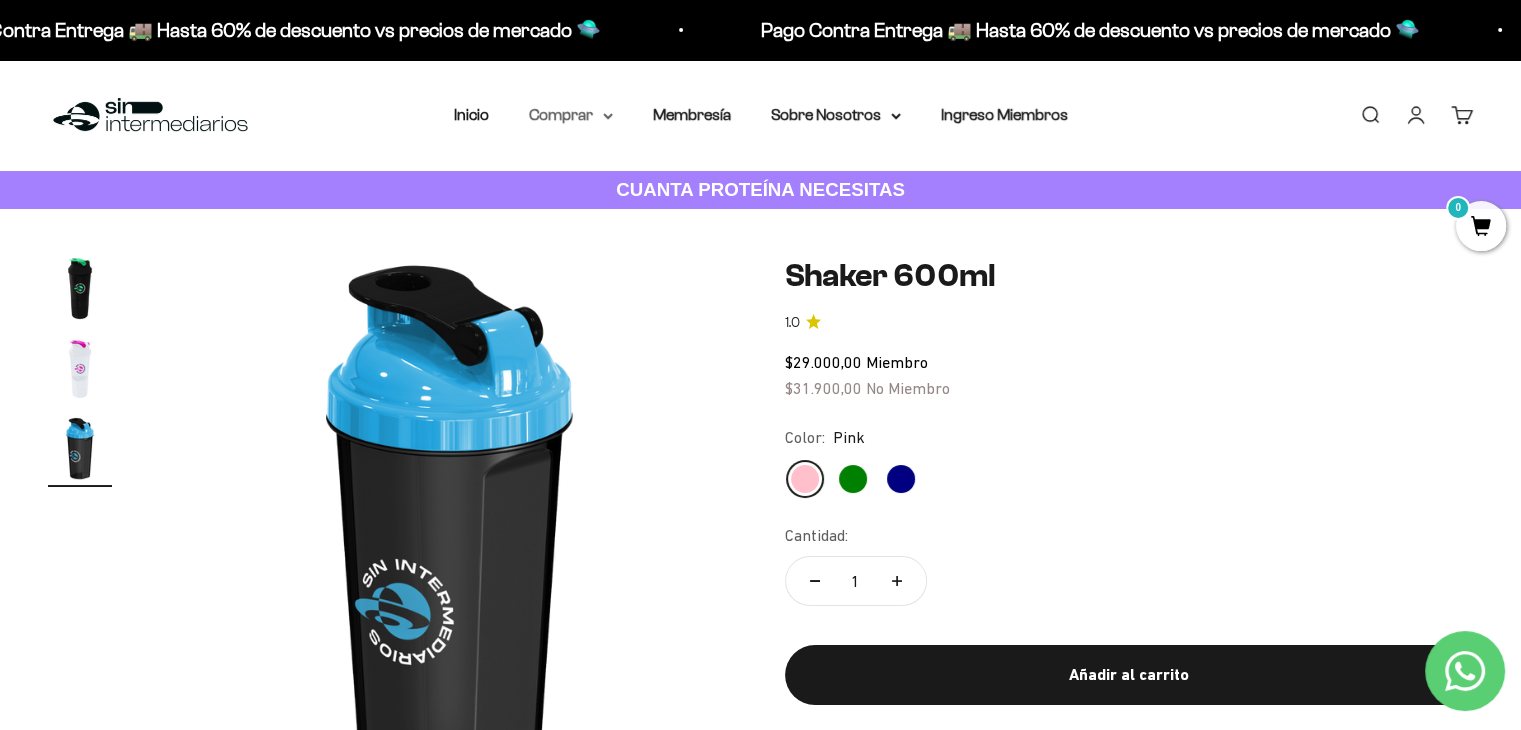 click on "Comprar" at bounding box center [571, 115] 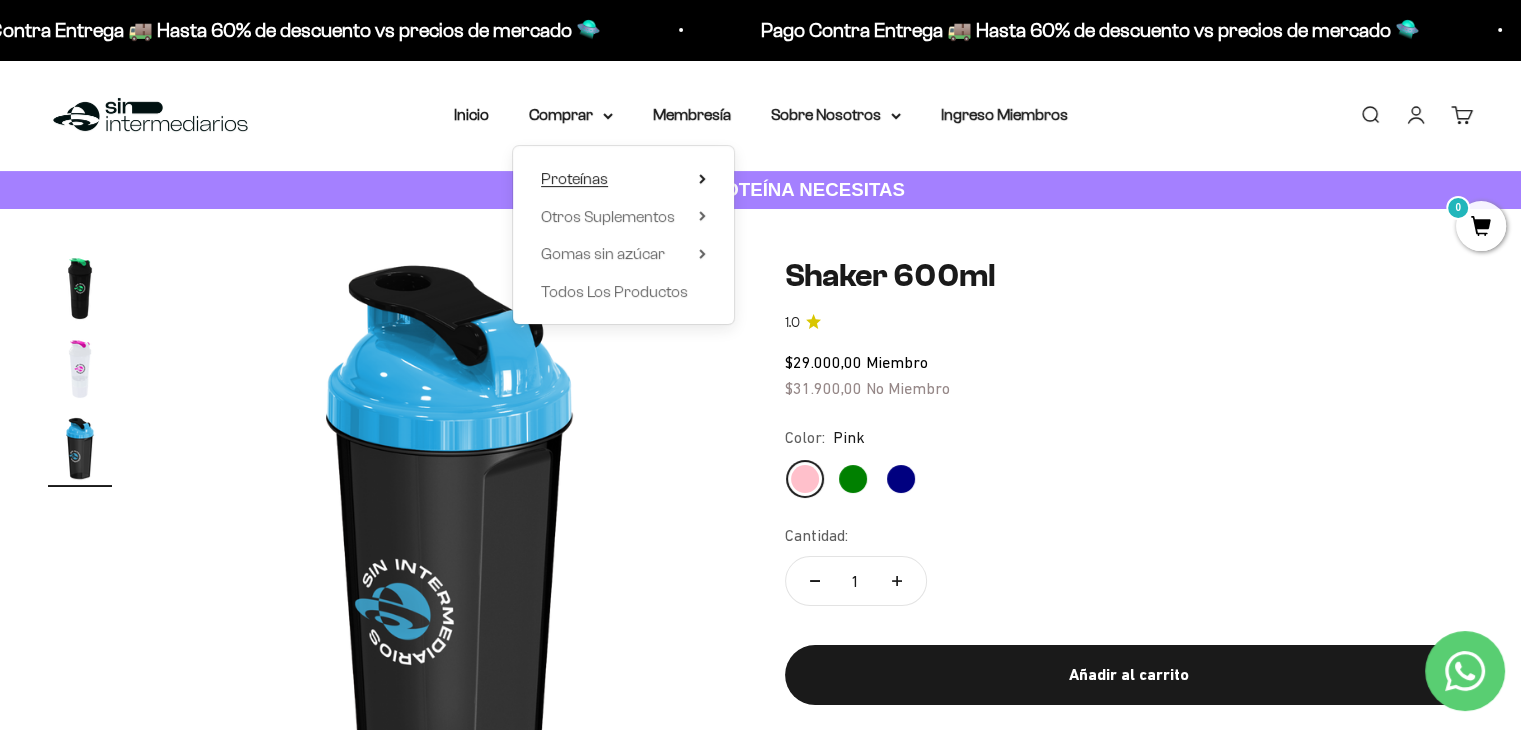 click on "Proteínas" at bounding box center (623, 179) 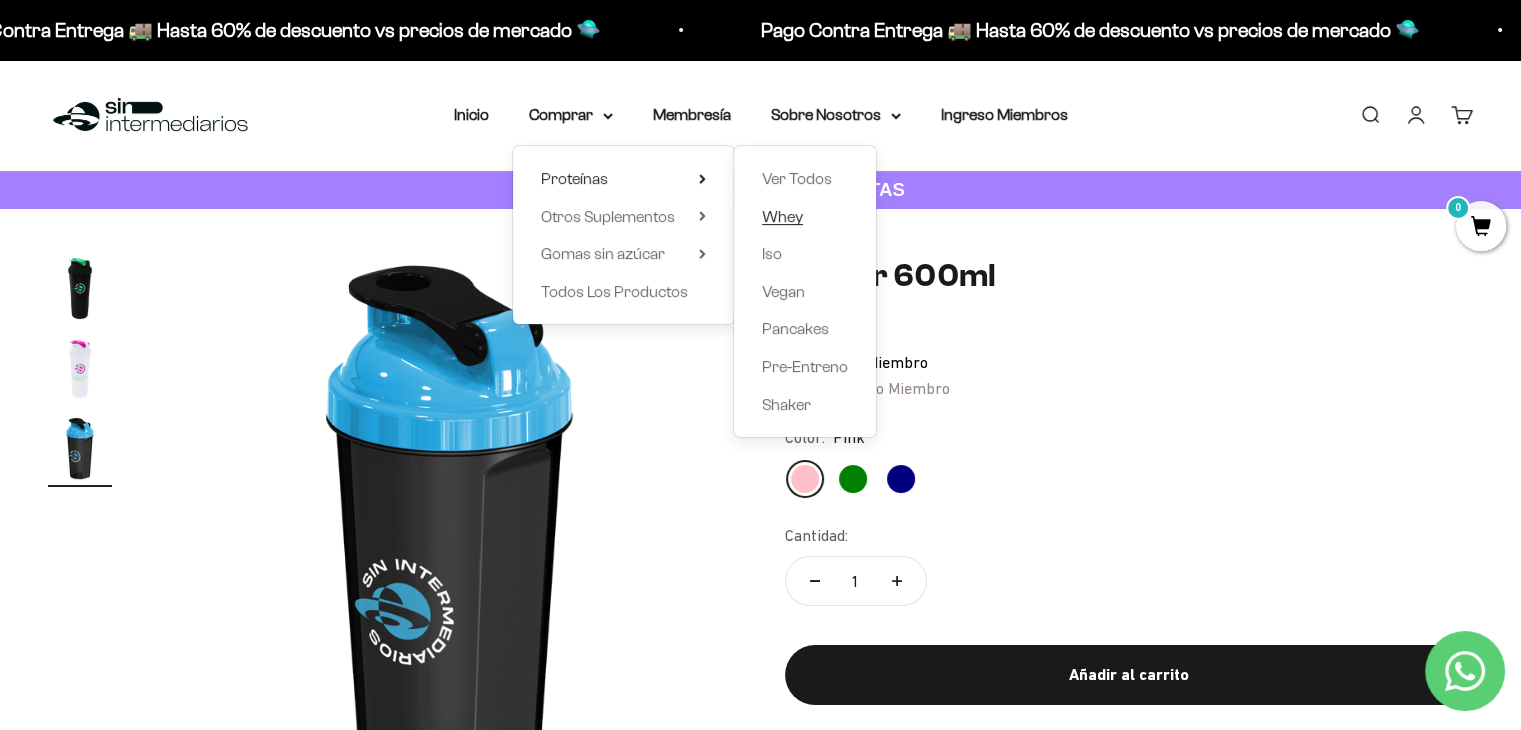 click on "Whey" at bounding box center (782, 216) 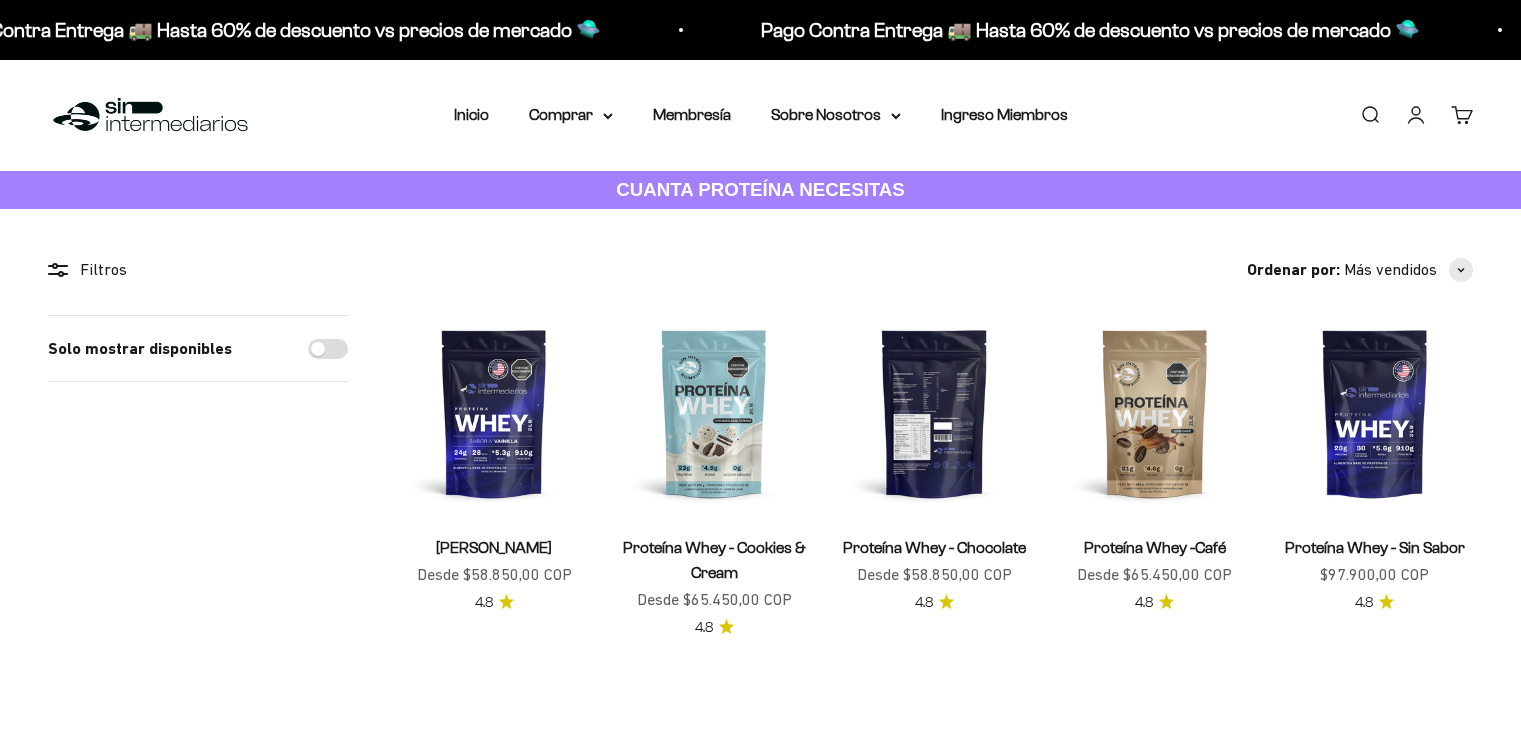 scroll, scrollTop: 0, scrollLeft: 0, axis: both 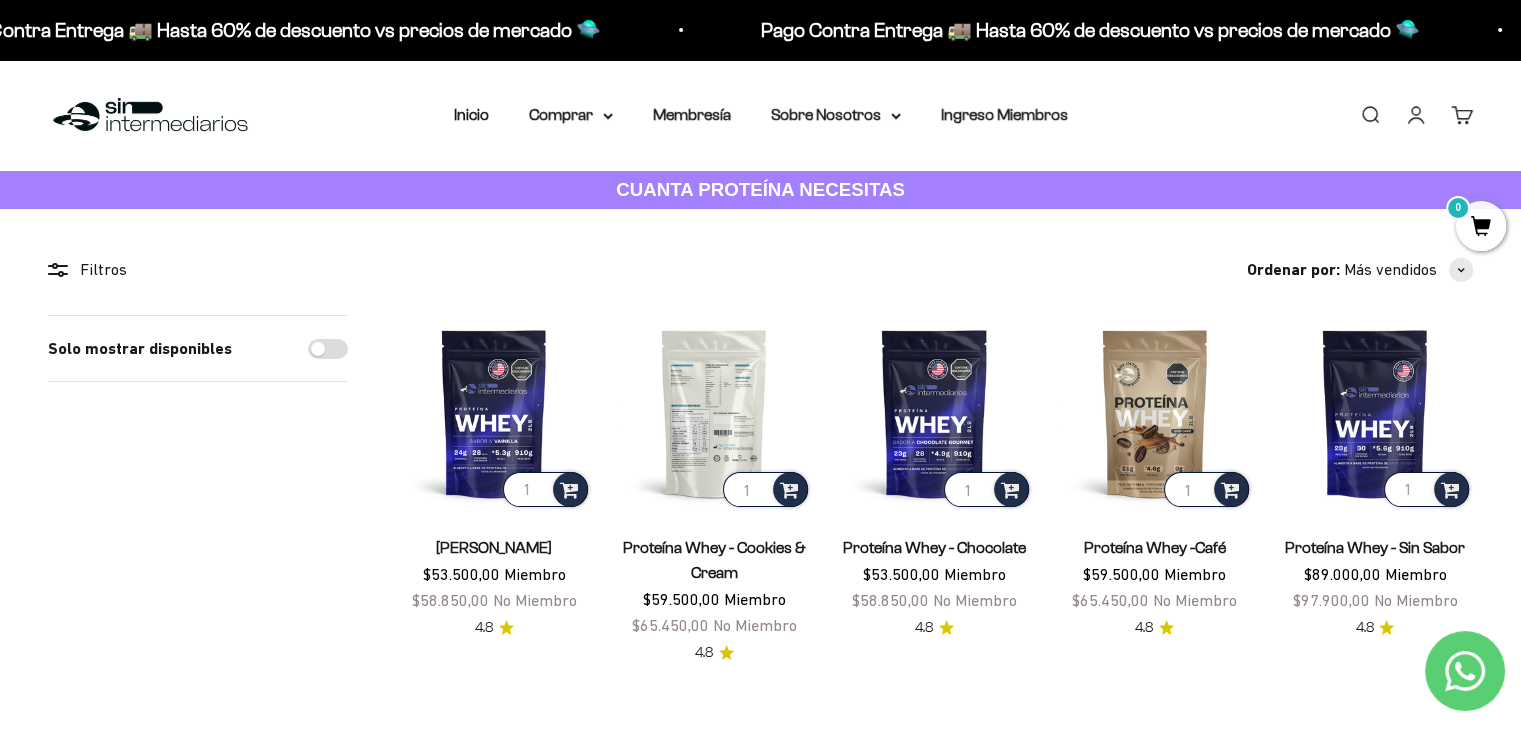 click at bounding box center (714, 413) 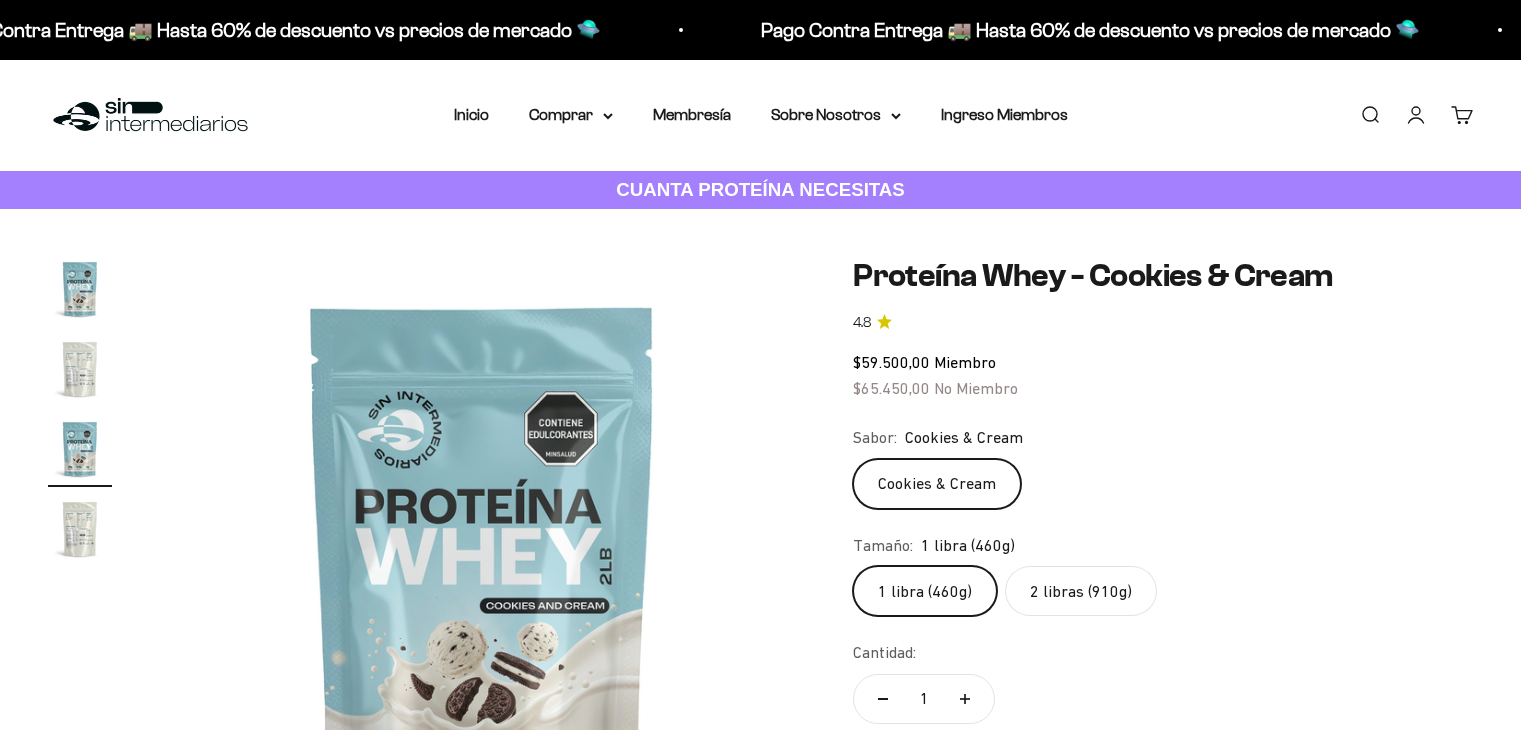 scroll, scrollTop: 0, scrollLeft: 0, axis: both 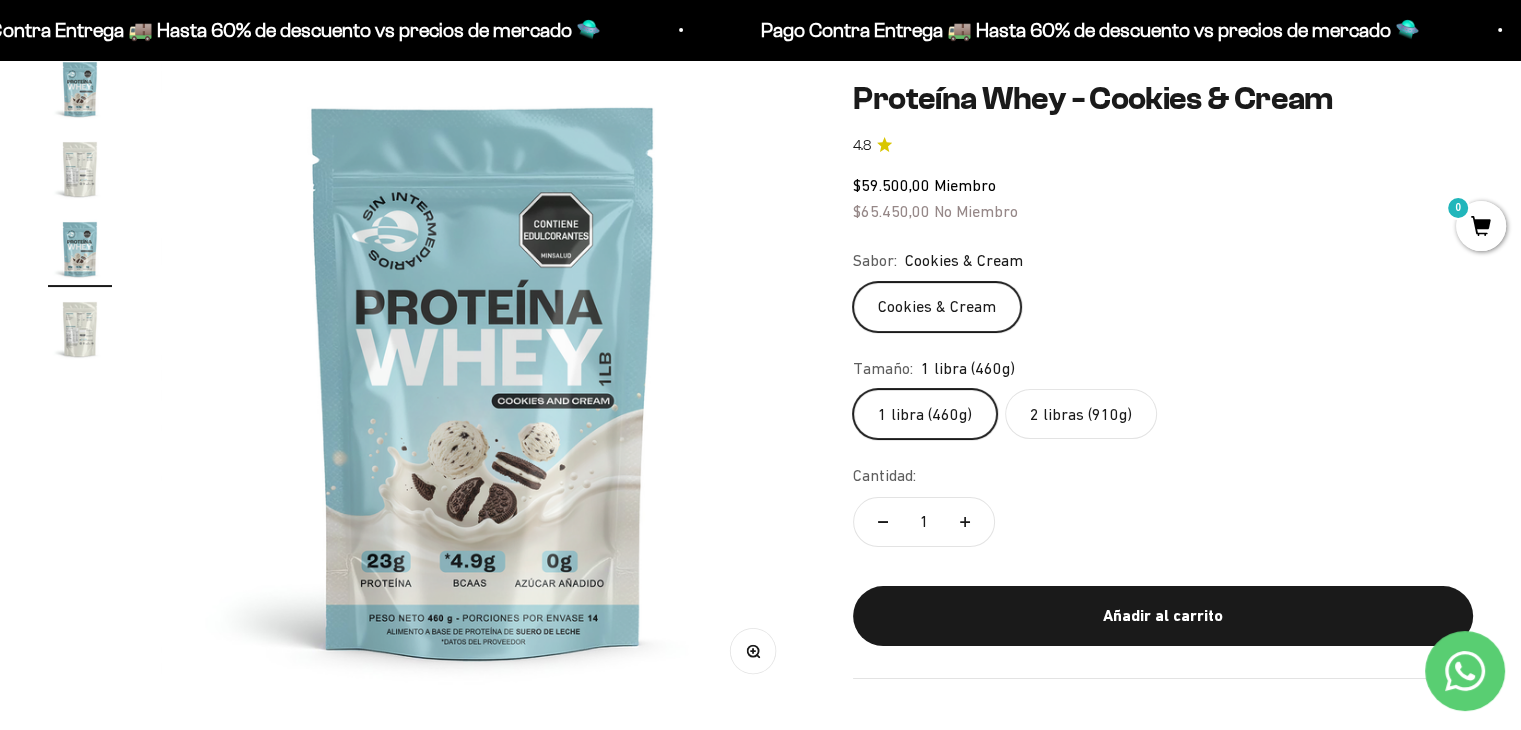 click on "2 libras (910g)" 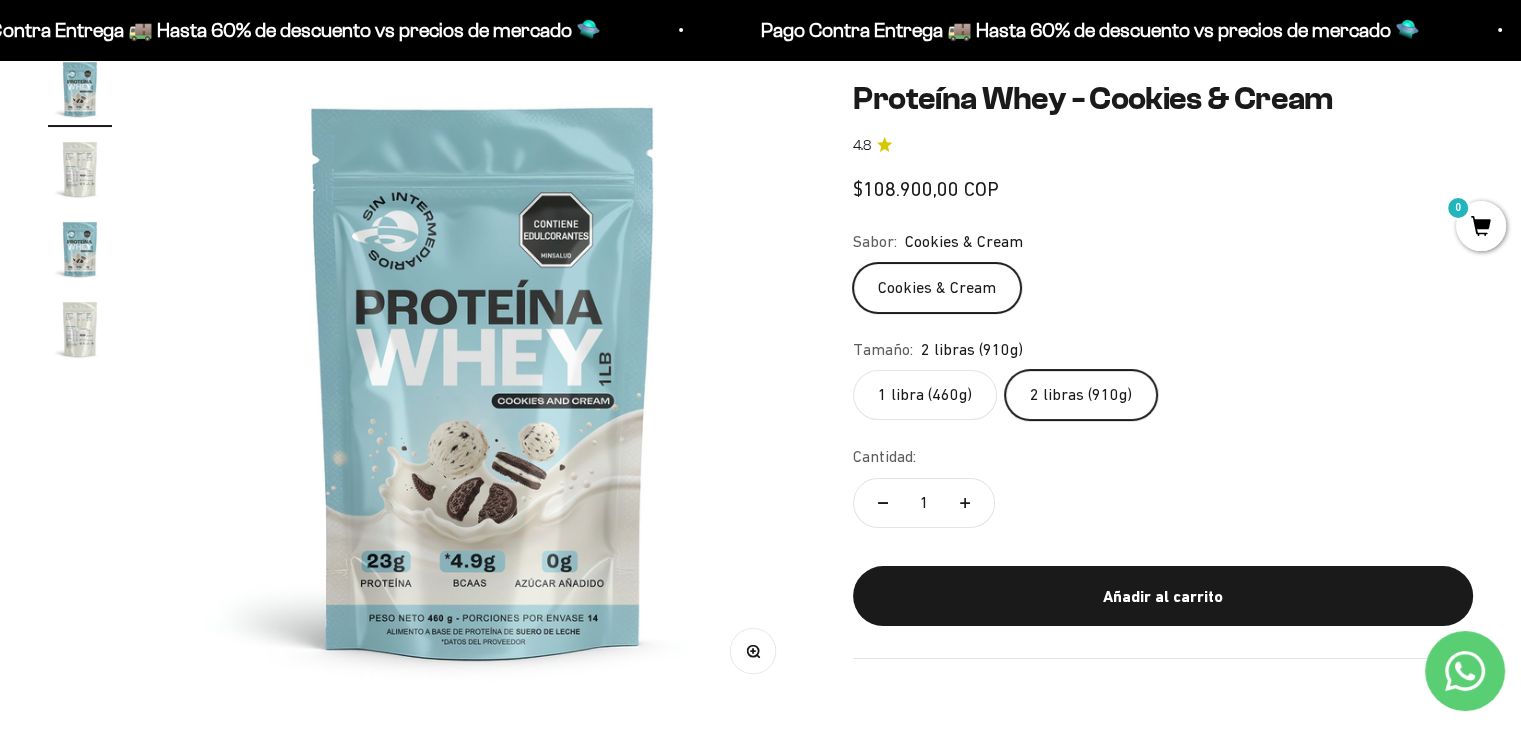 scroll, scrollTop: 0, scrollLeft: 0, axis: both 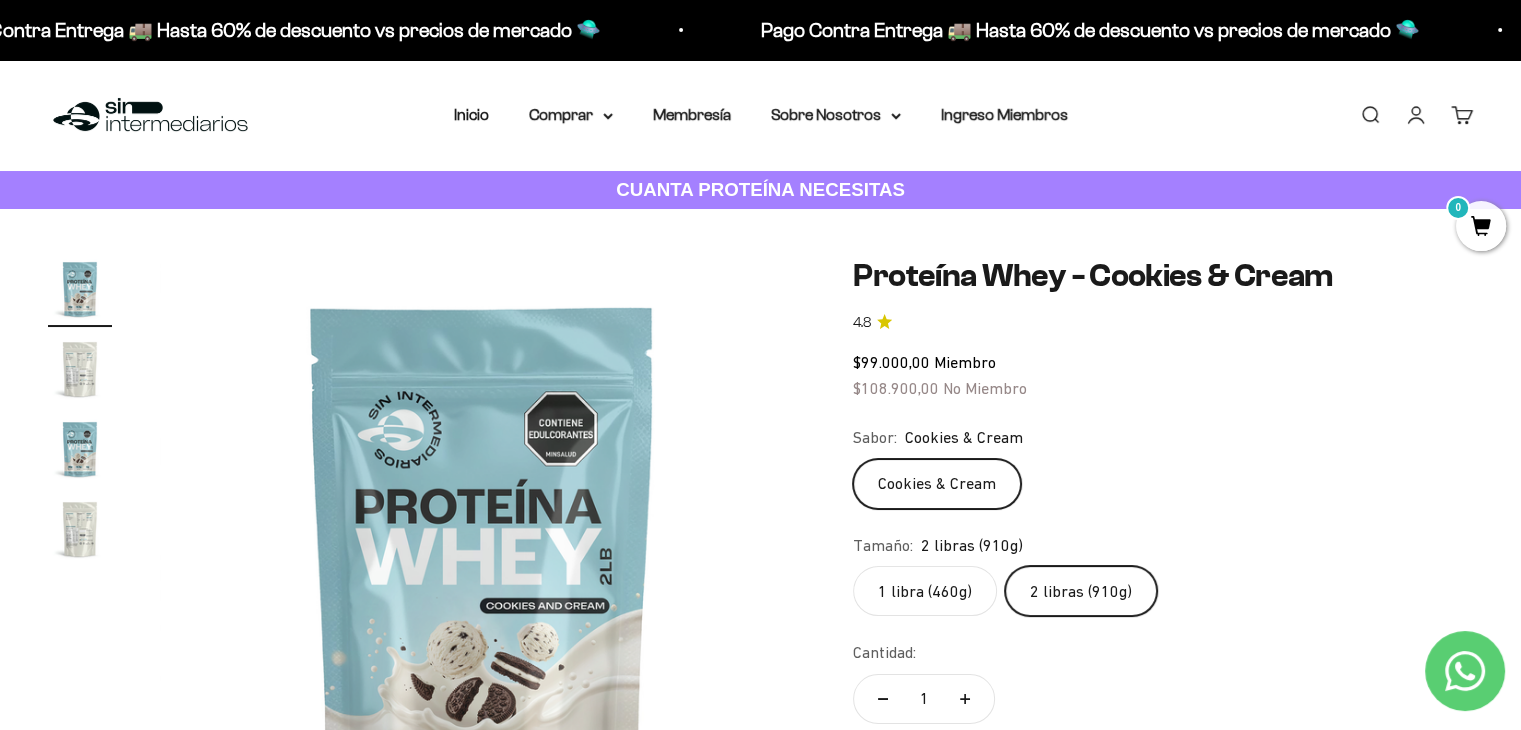 click on "1 libra (460g)" 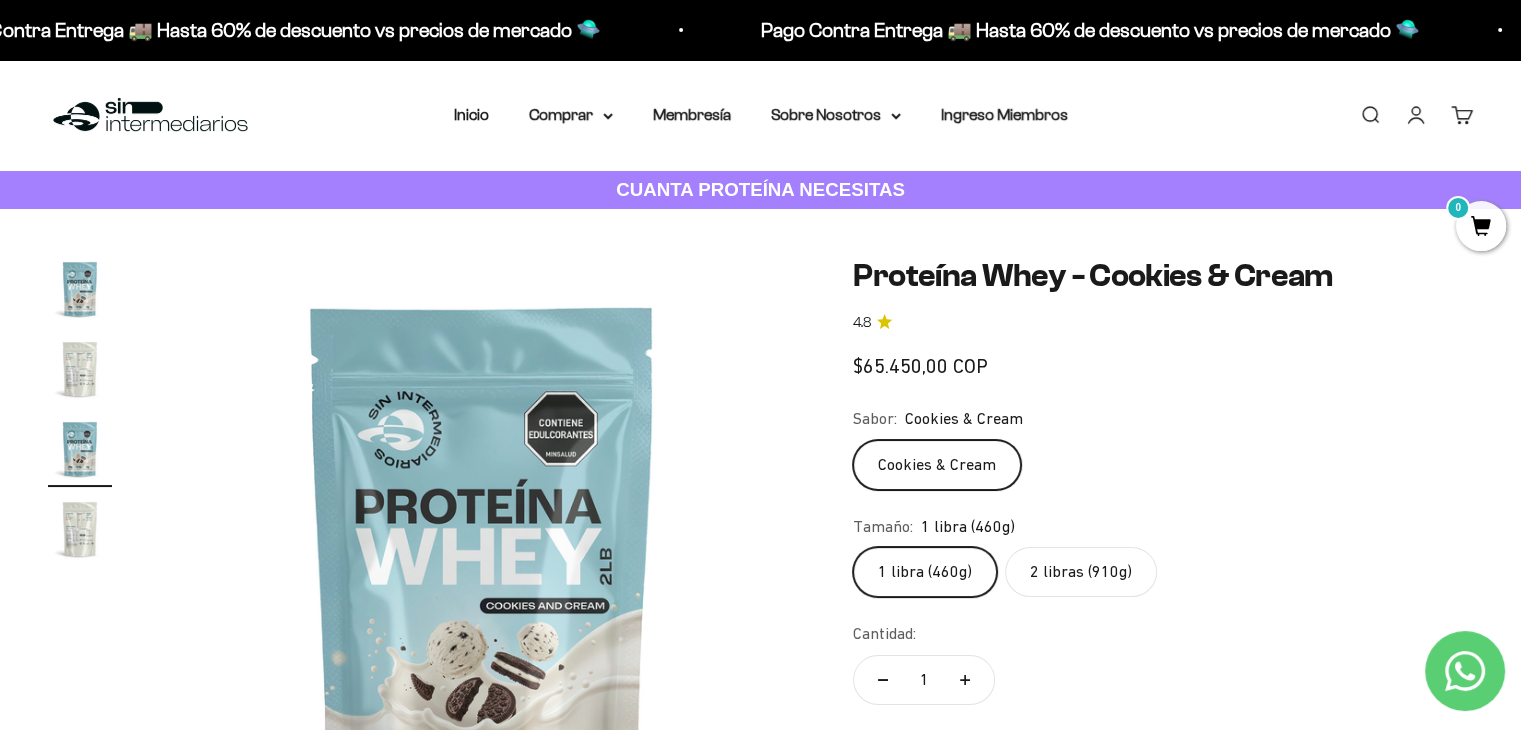 scroll, scrollTop: 0, scrollLeft: 1338, axis: horizontal 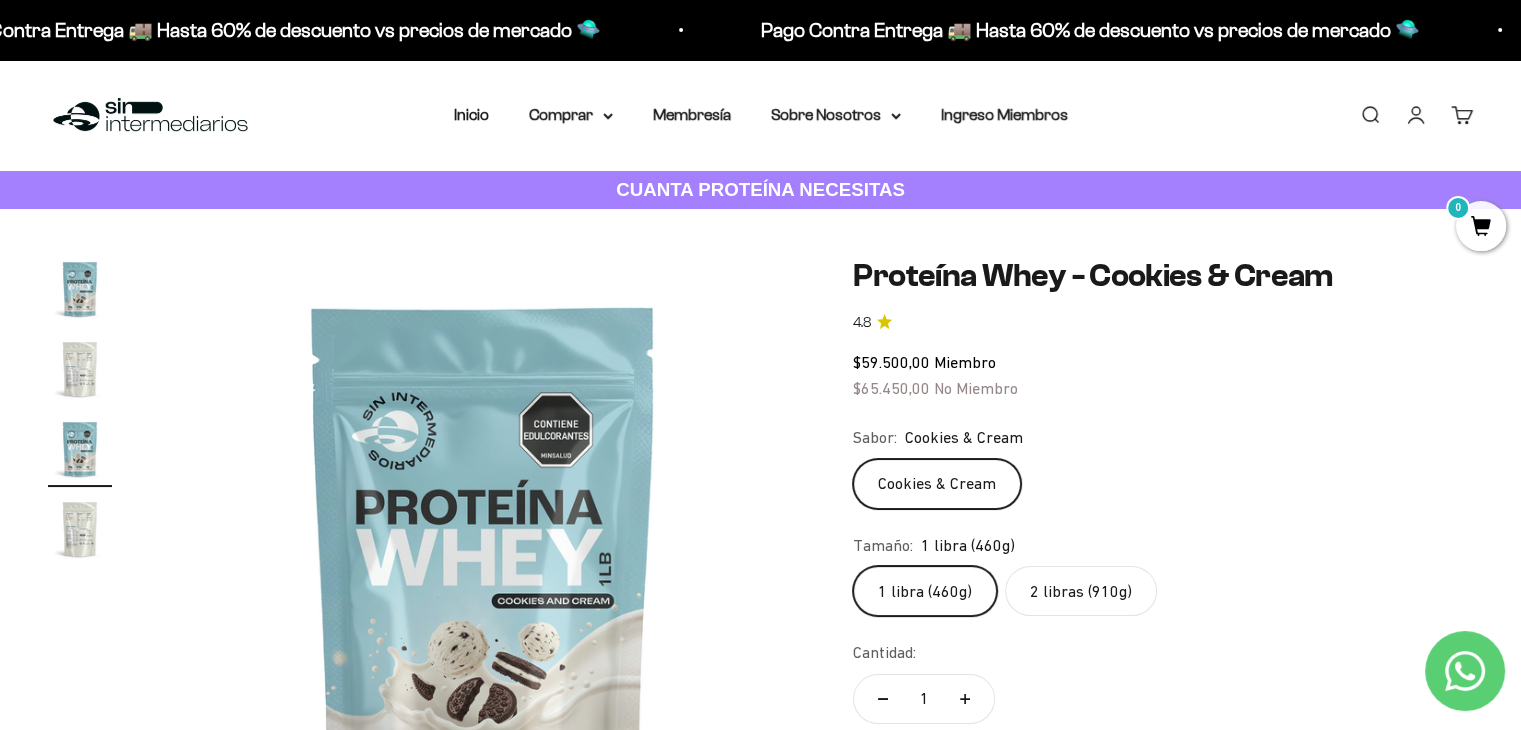 click on "2 libras (910g)" 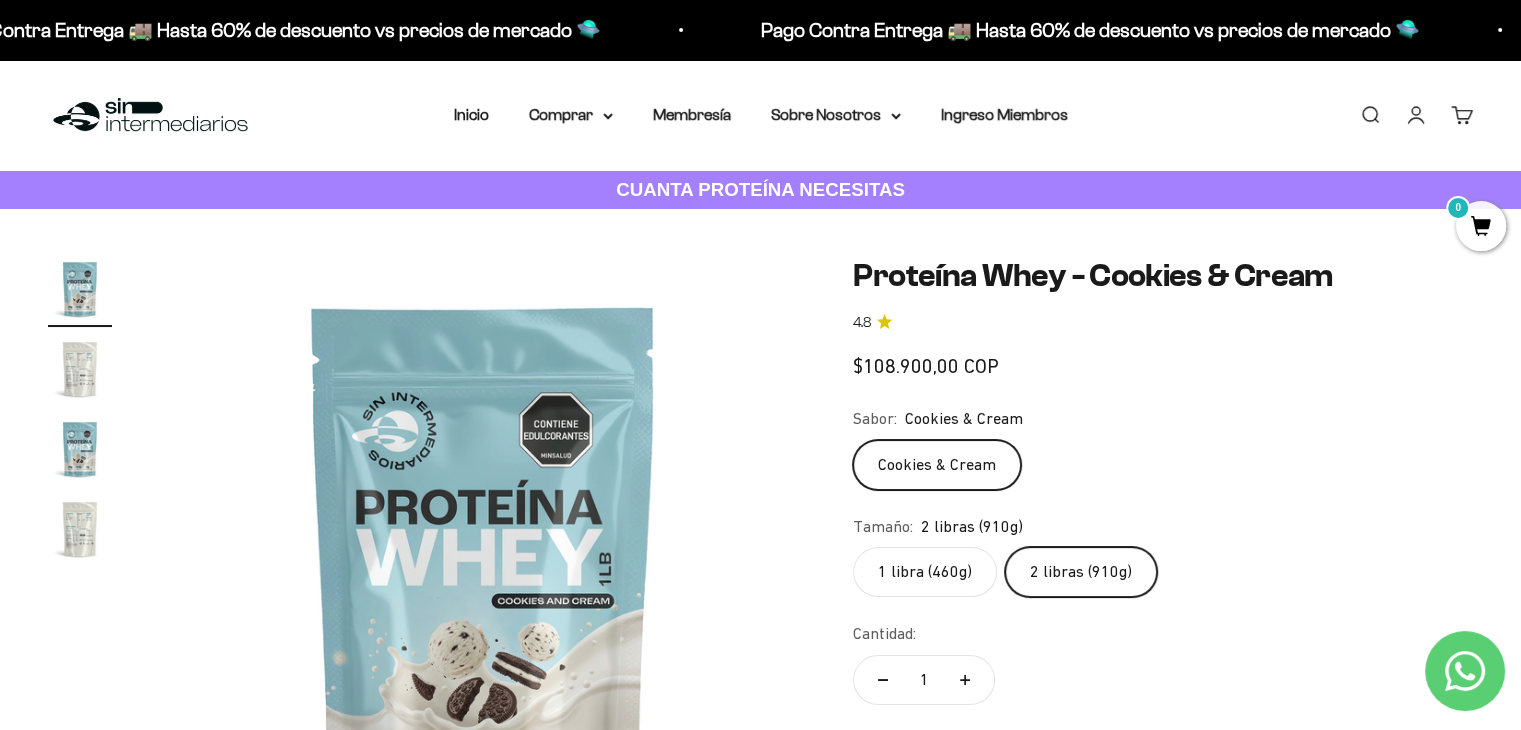 scroll, scrollTop: 0, scrollLeft: 0, axis: both 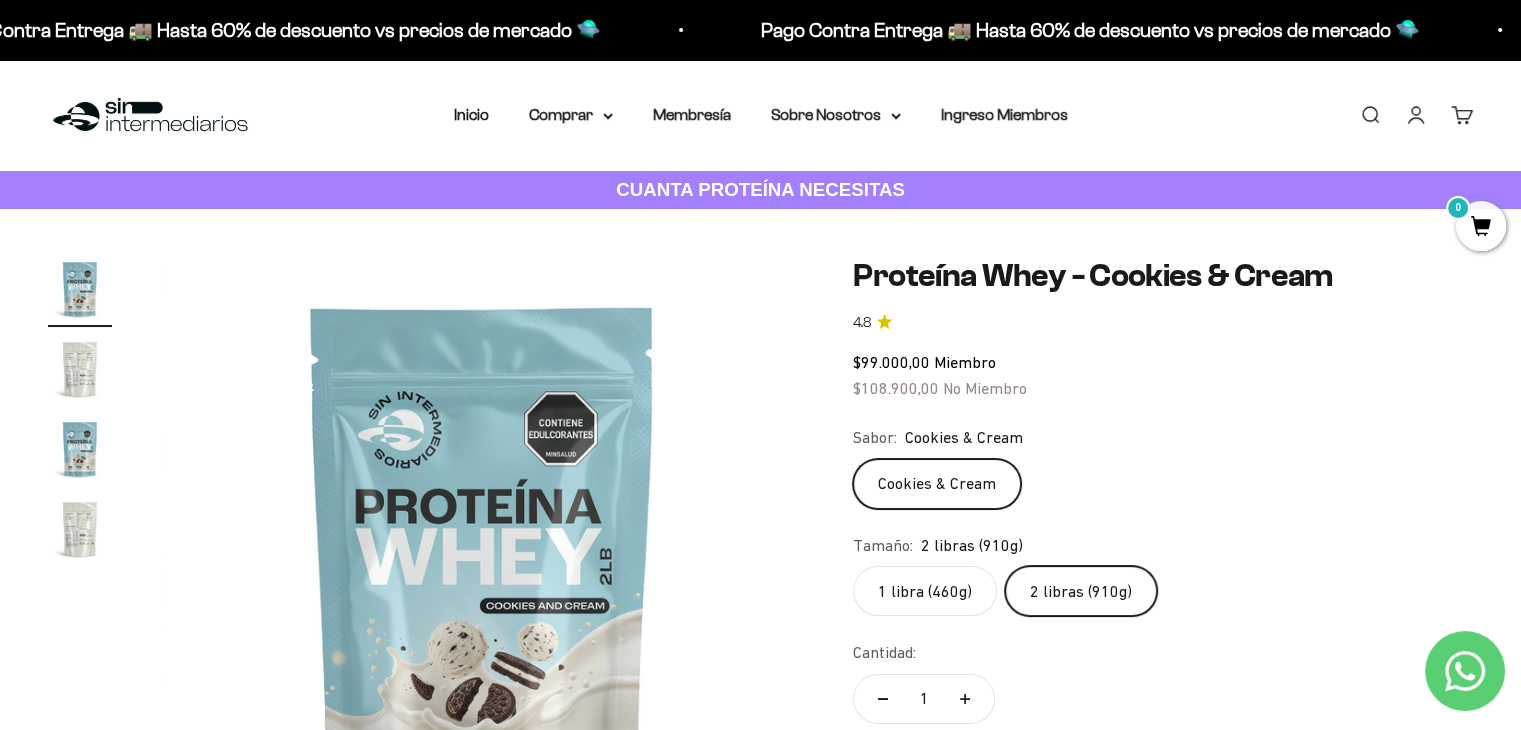 click at bounding box center [80, 369] 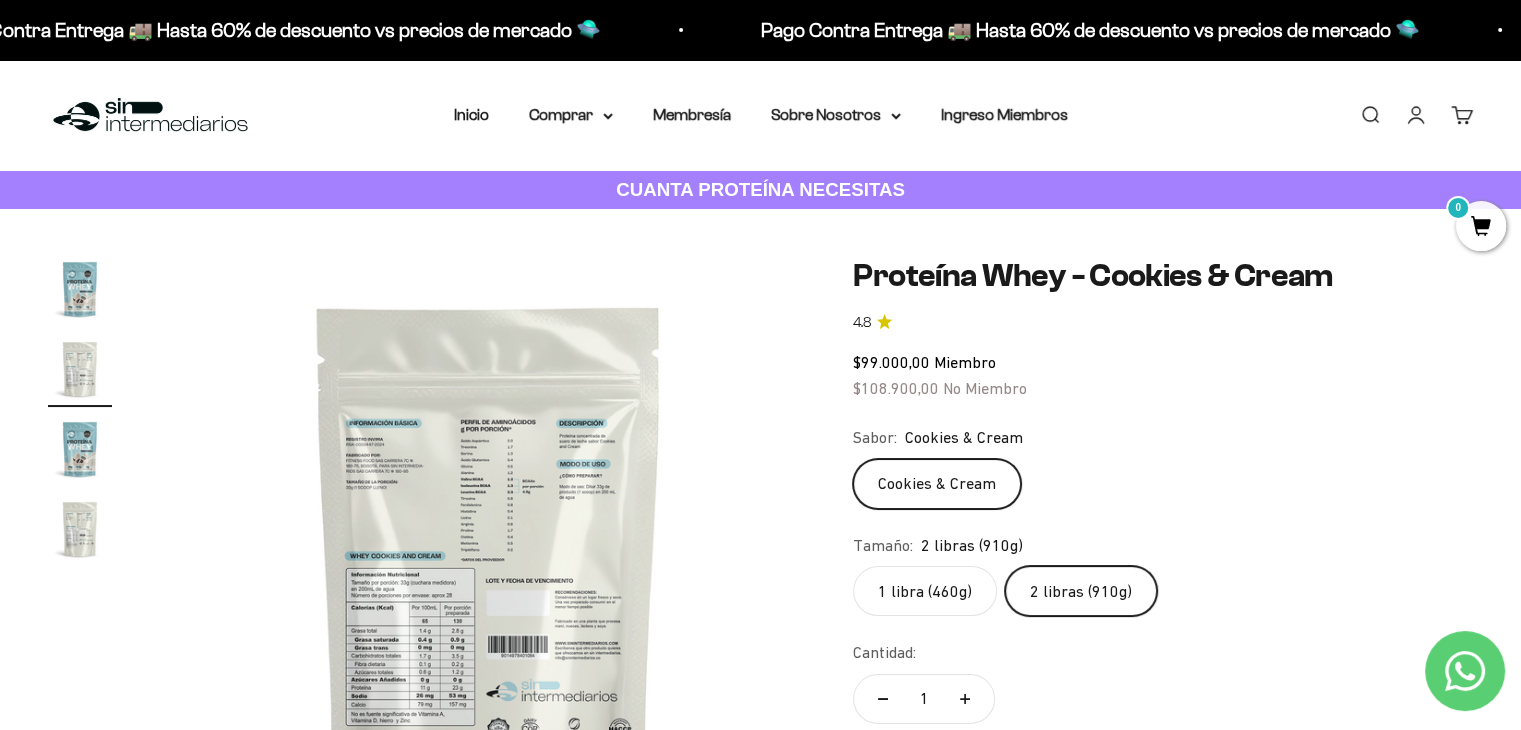 scroll, scrollTop: 0, scrollLeft: 669, axis: horizontal 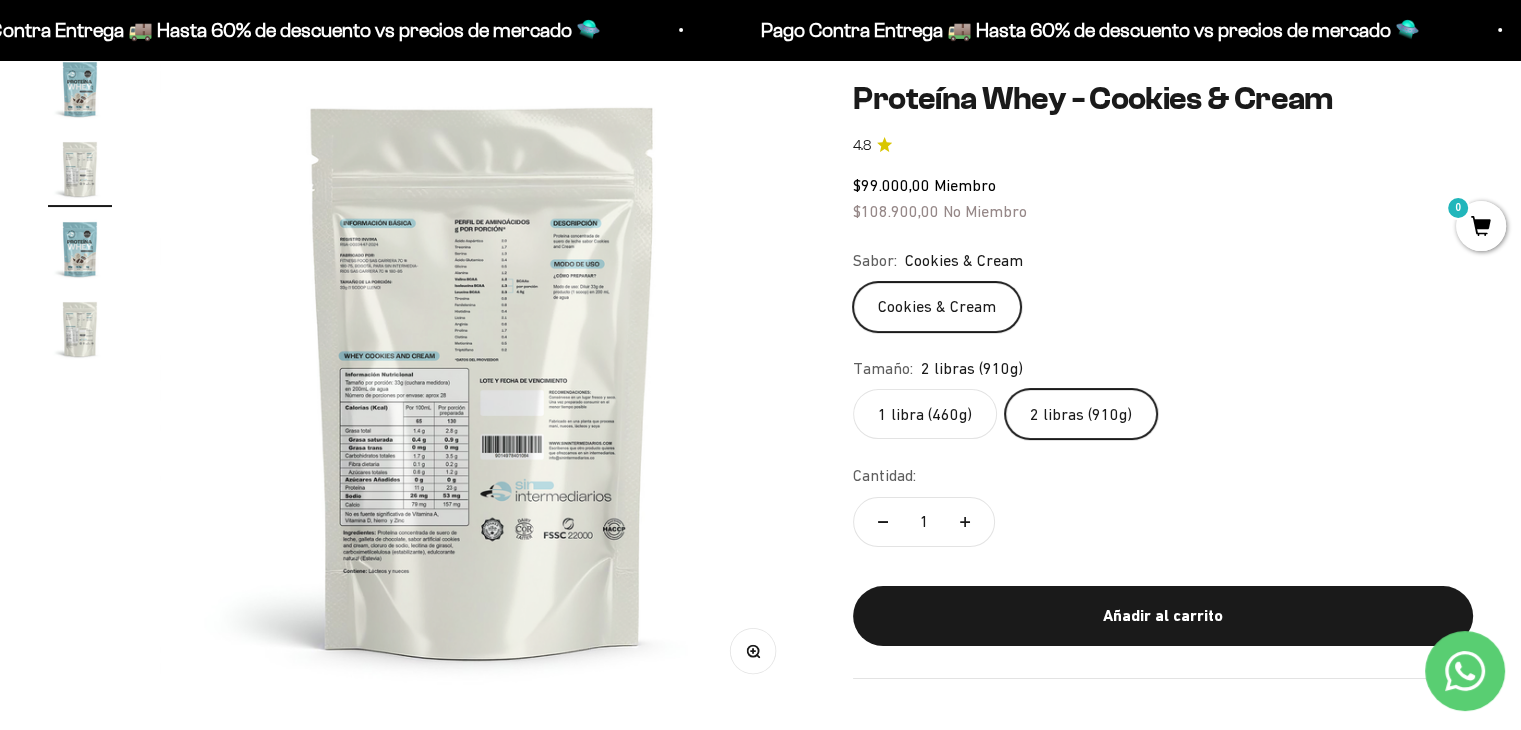 click at bounding box center [482, 379] 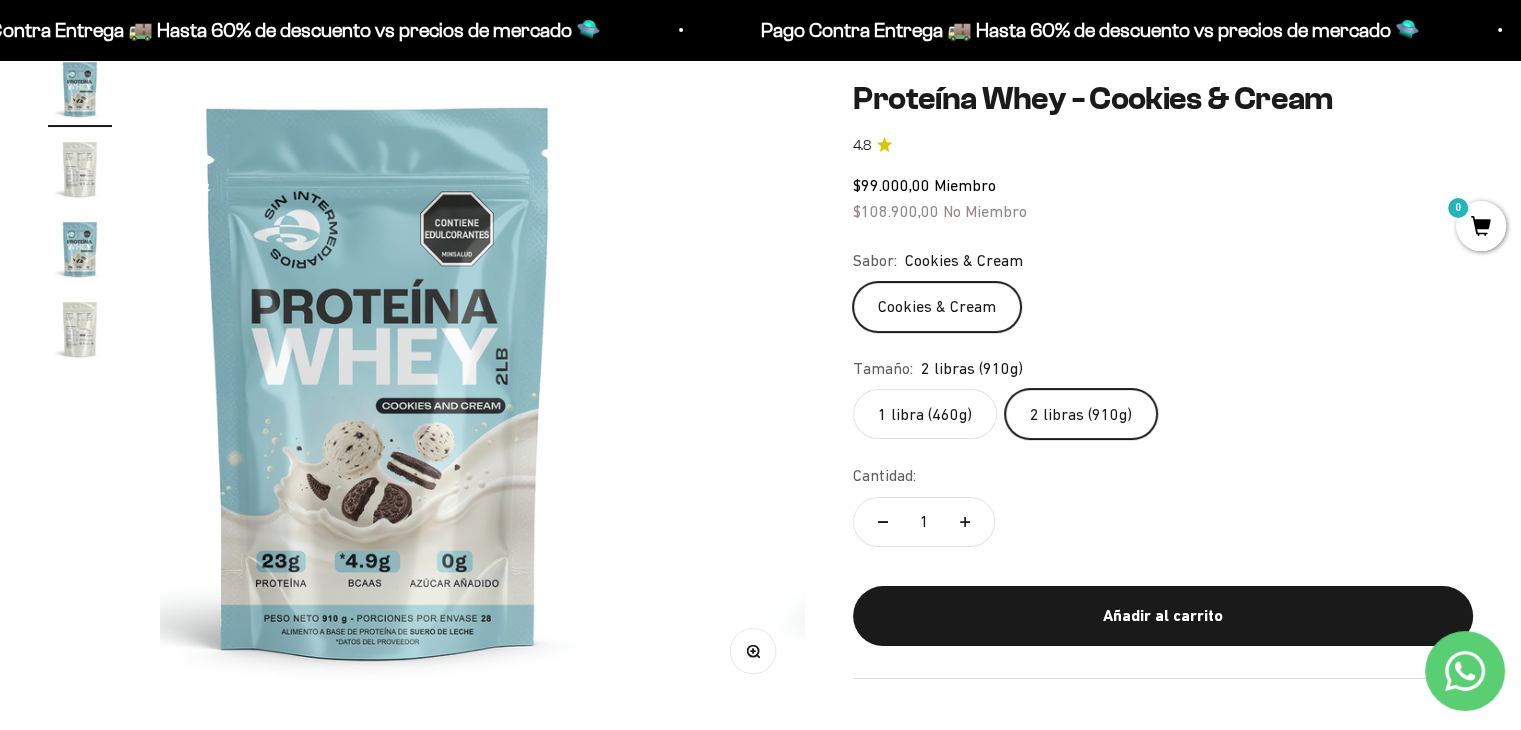 scroll, scrollTop: 0, scrollLeft: 0, axis: both 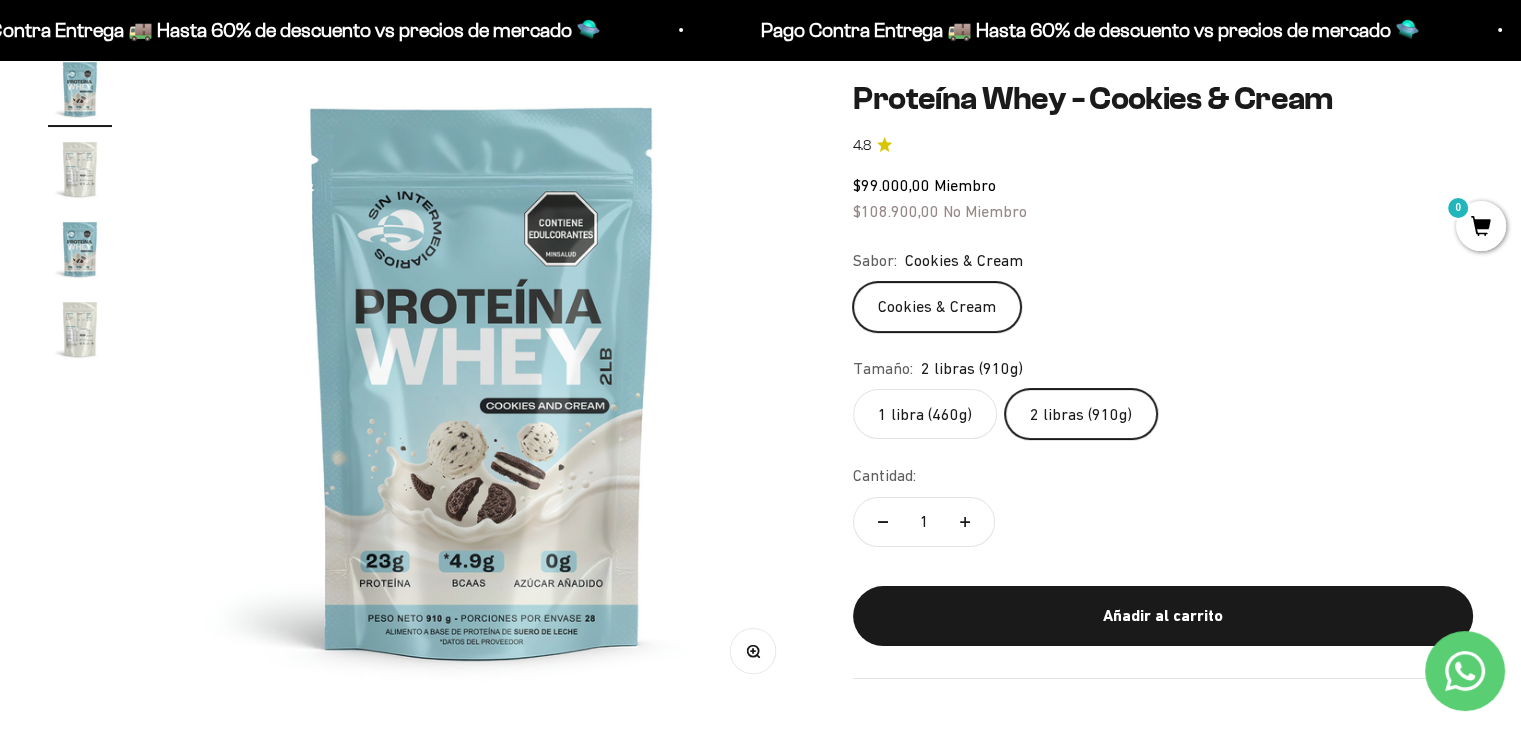 click at bounding box center [80, 169] 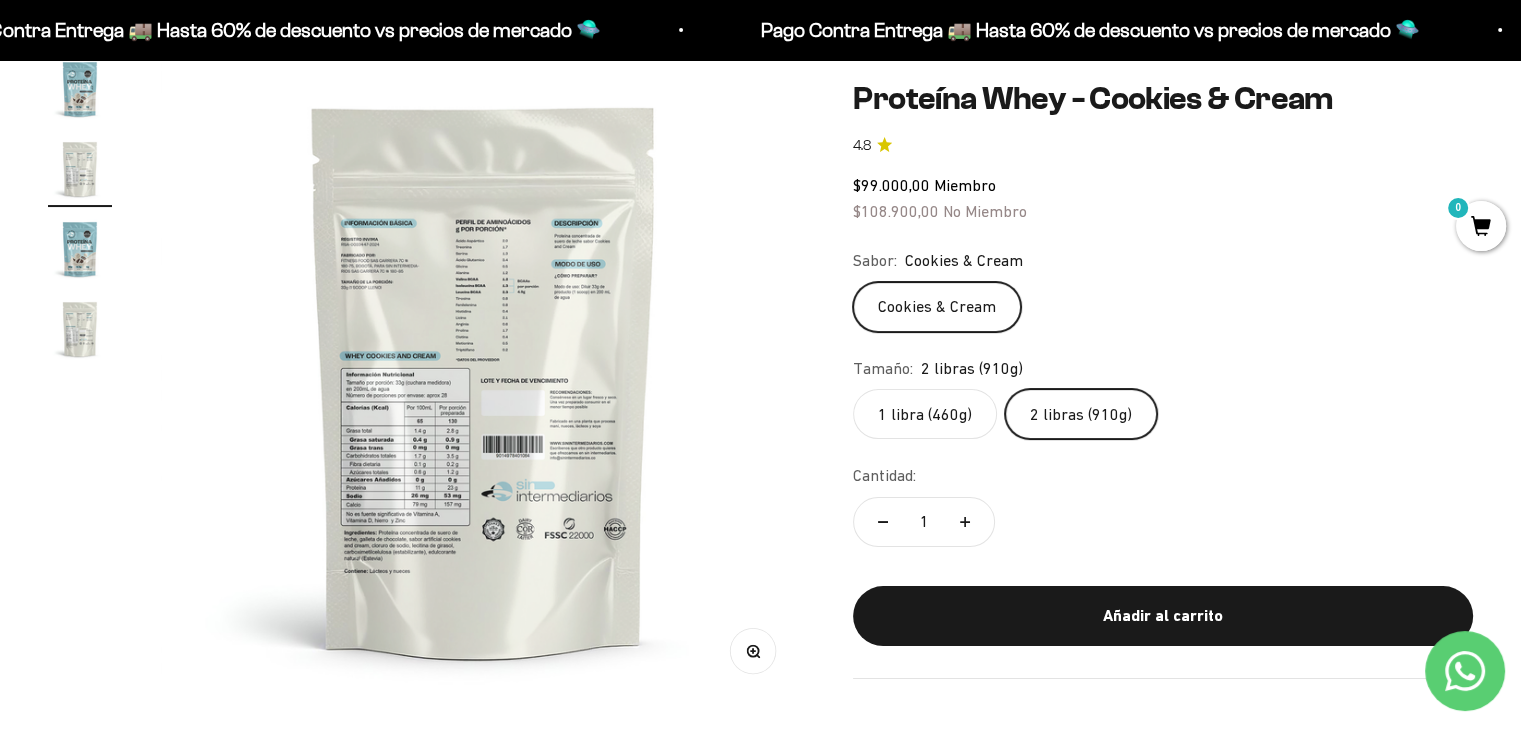 scroll, scrollTop: 0, scrollLeft: 669, axis: horizontal 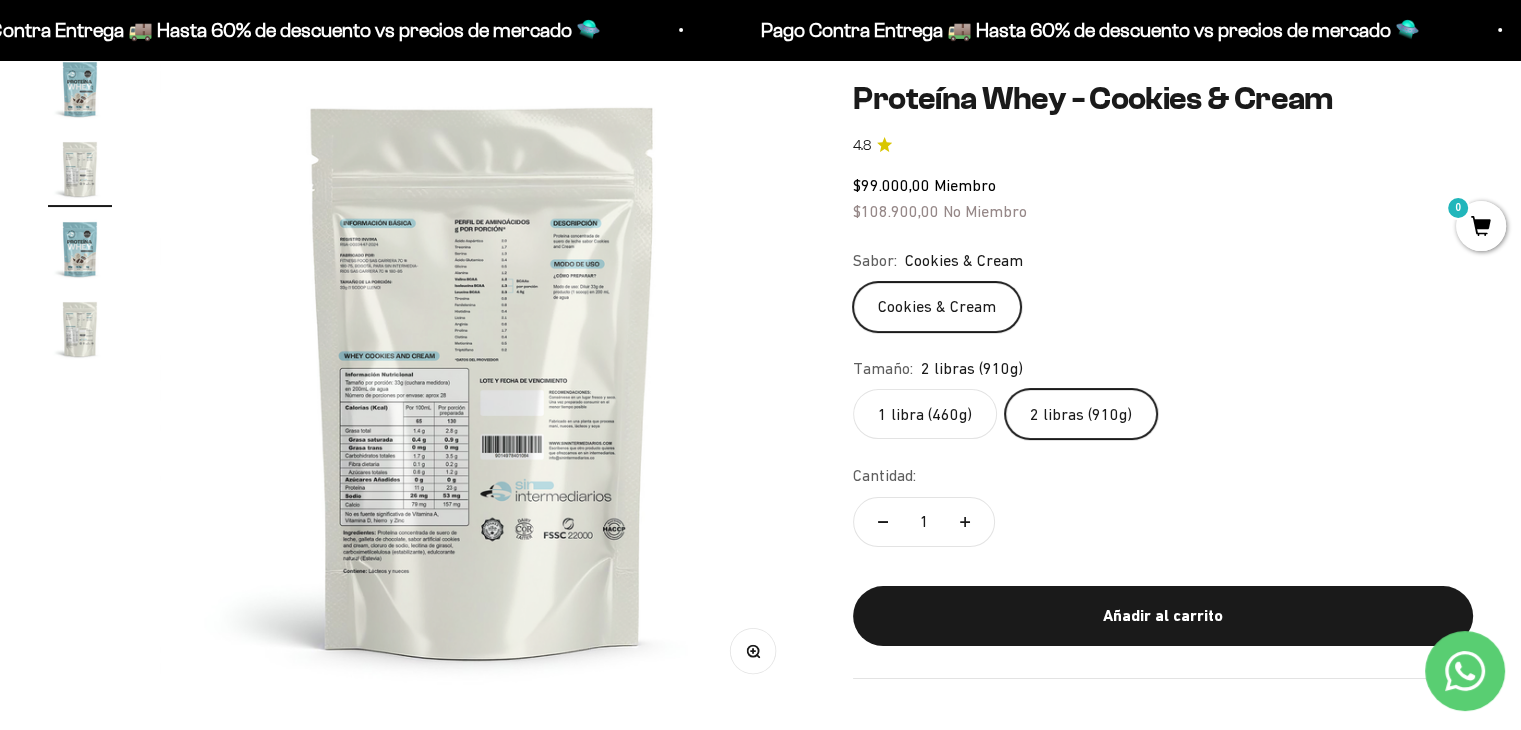 click at bounding box center (482, 379) 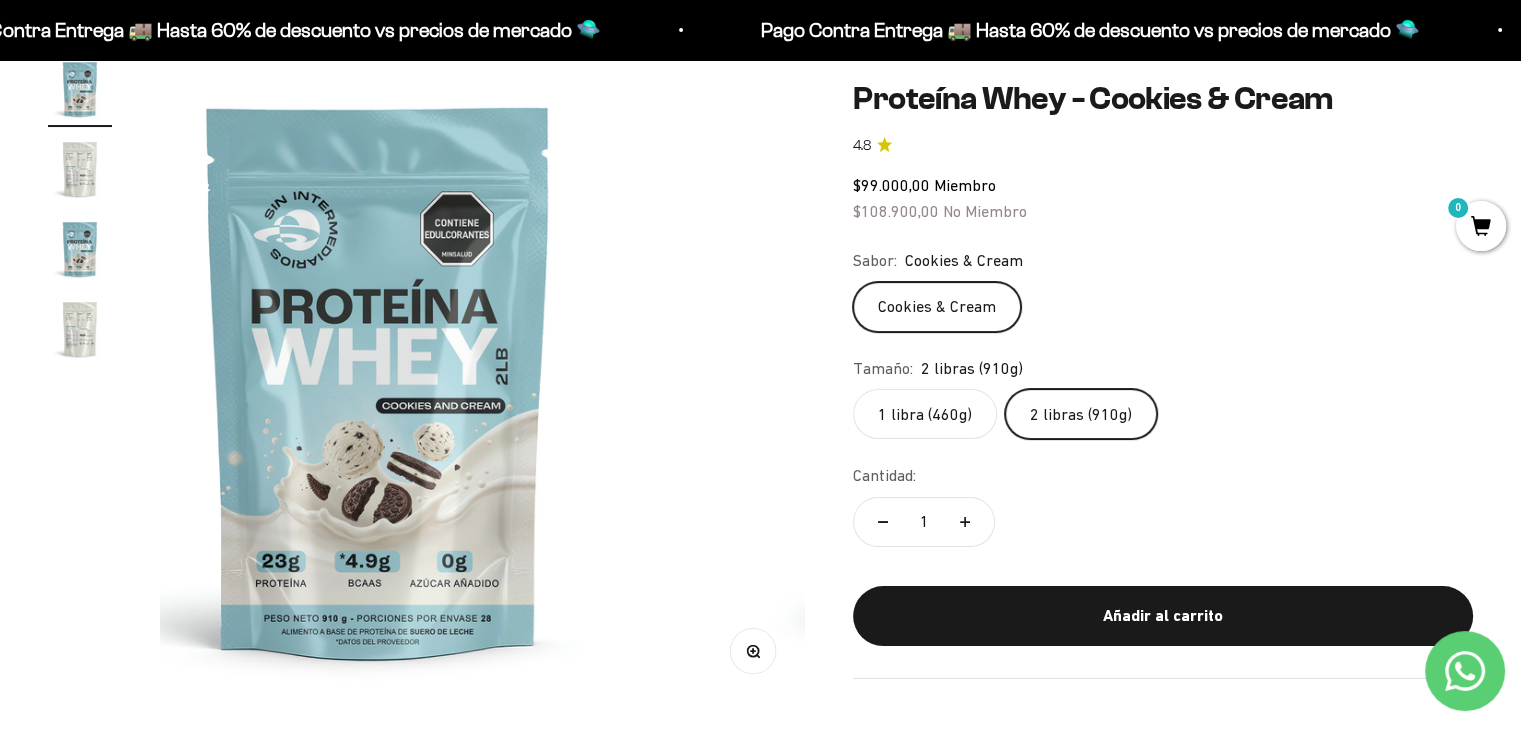 scroll, scrollTop: 0, scrollLeft: 0, axis: both 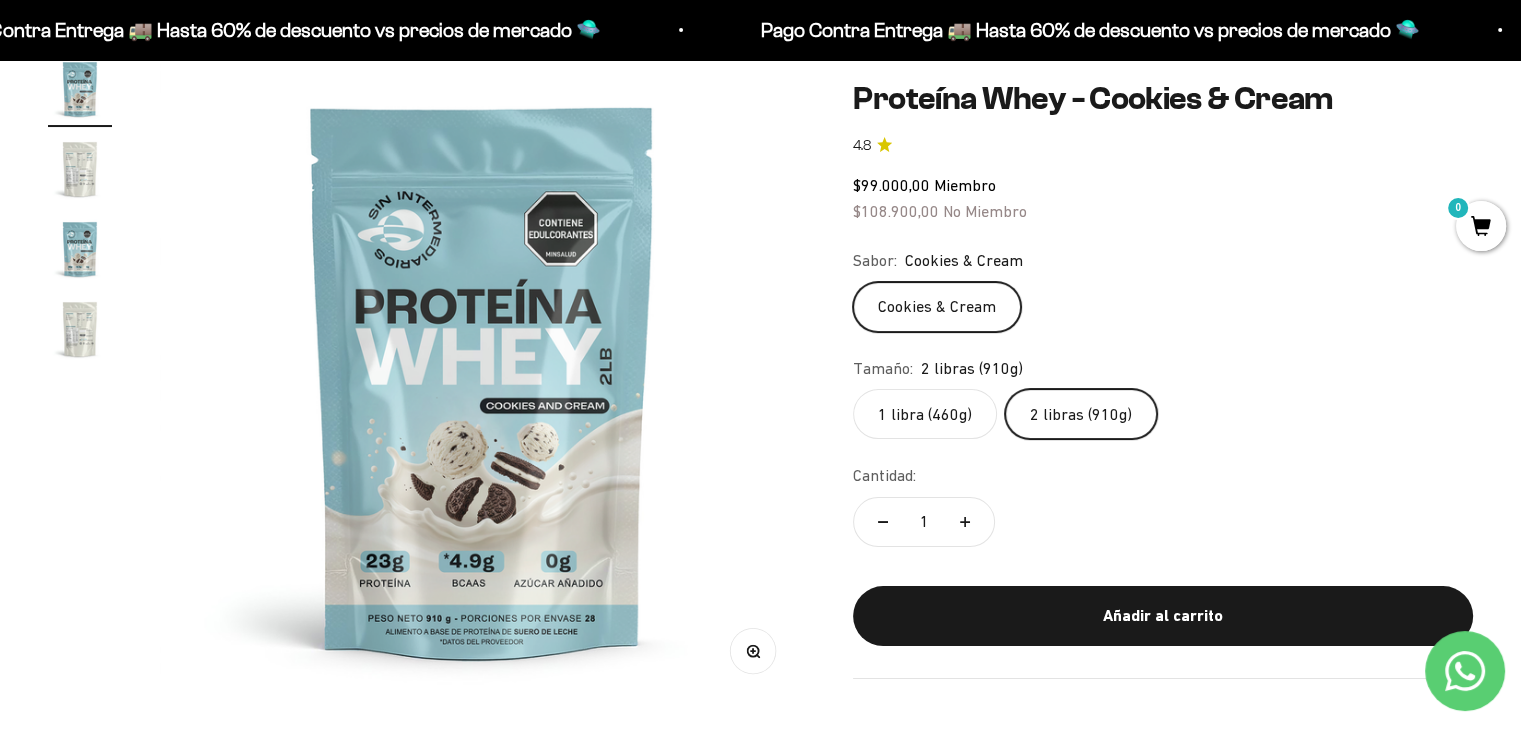 click at bounding box center [80, 169] 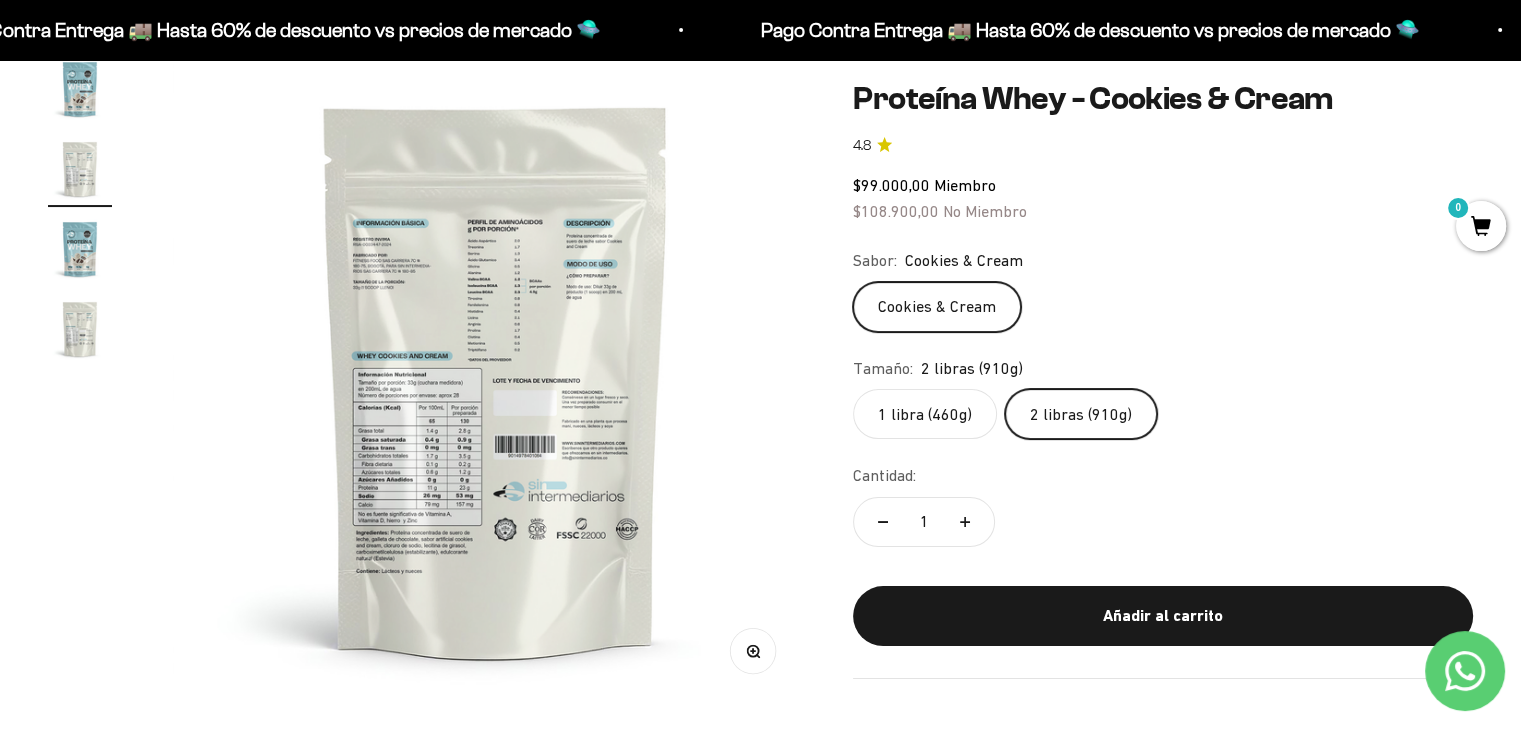scroll, scrollTop: 0, scrollLeft: 669, axis: horizontal 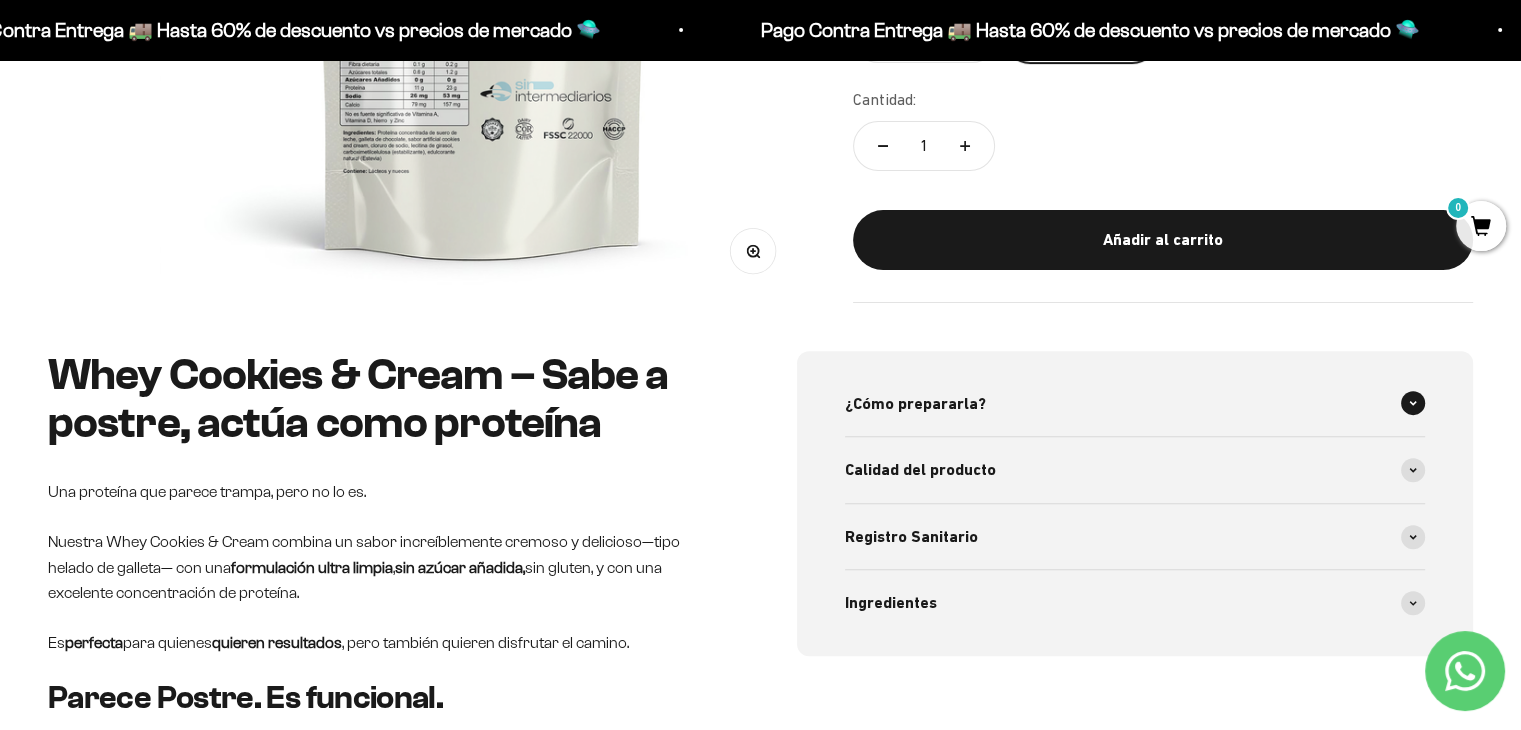 click at bounding box center (1413, 403) 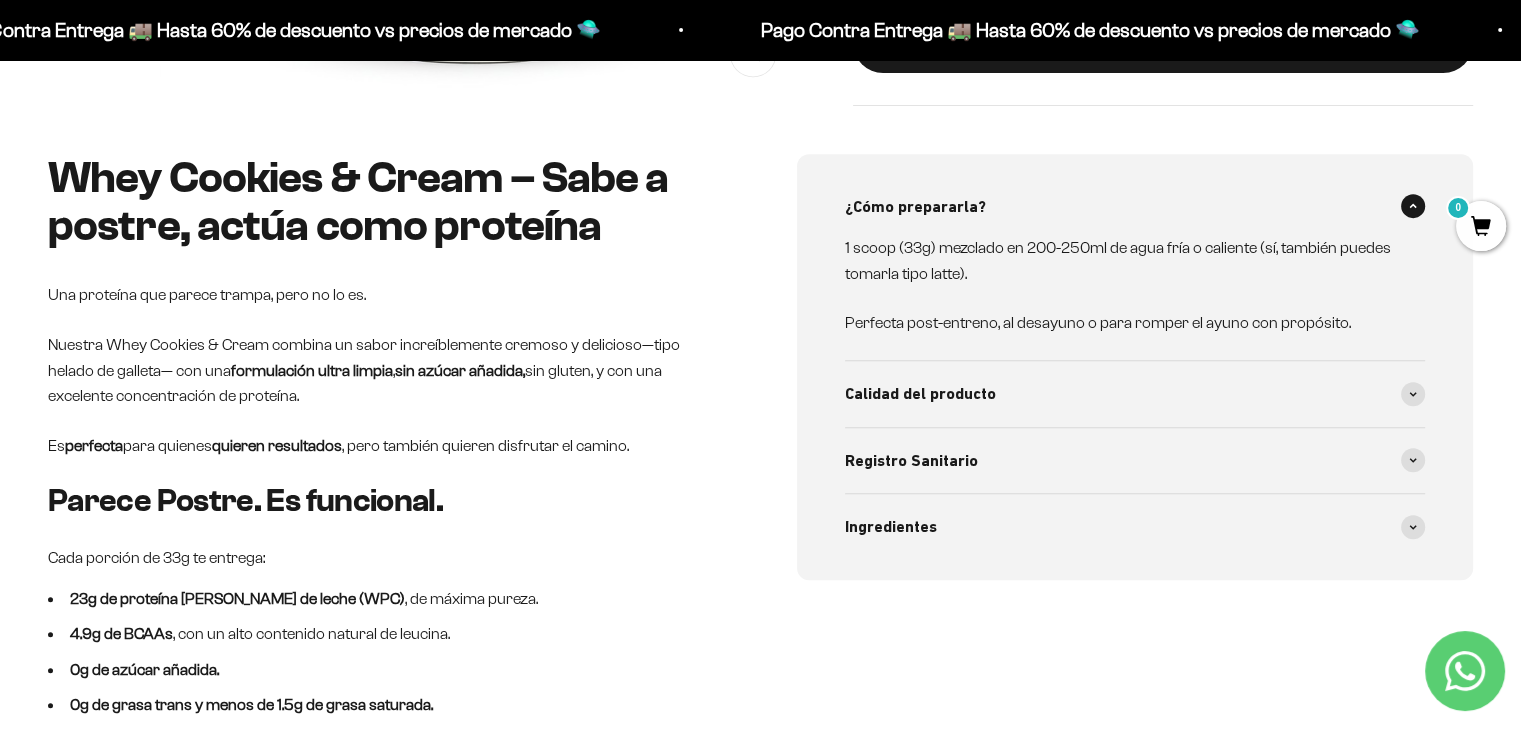 scroll, scrollTop: 800, scrollLeft: 0, axis: vertical 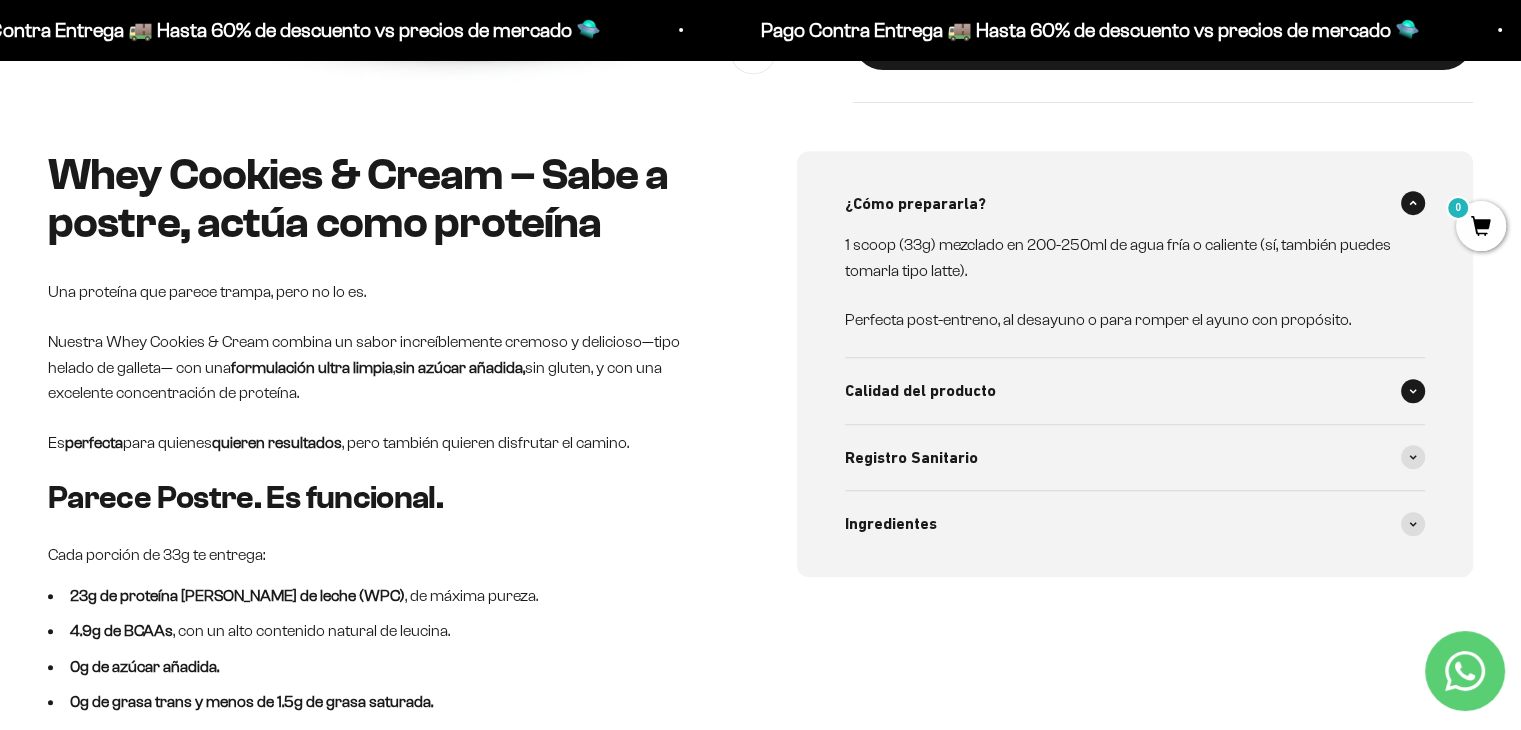 click on "Calidad del producto" at bounding box center (1135, 391) 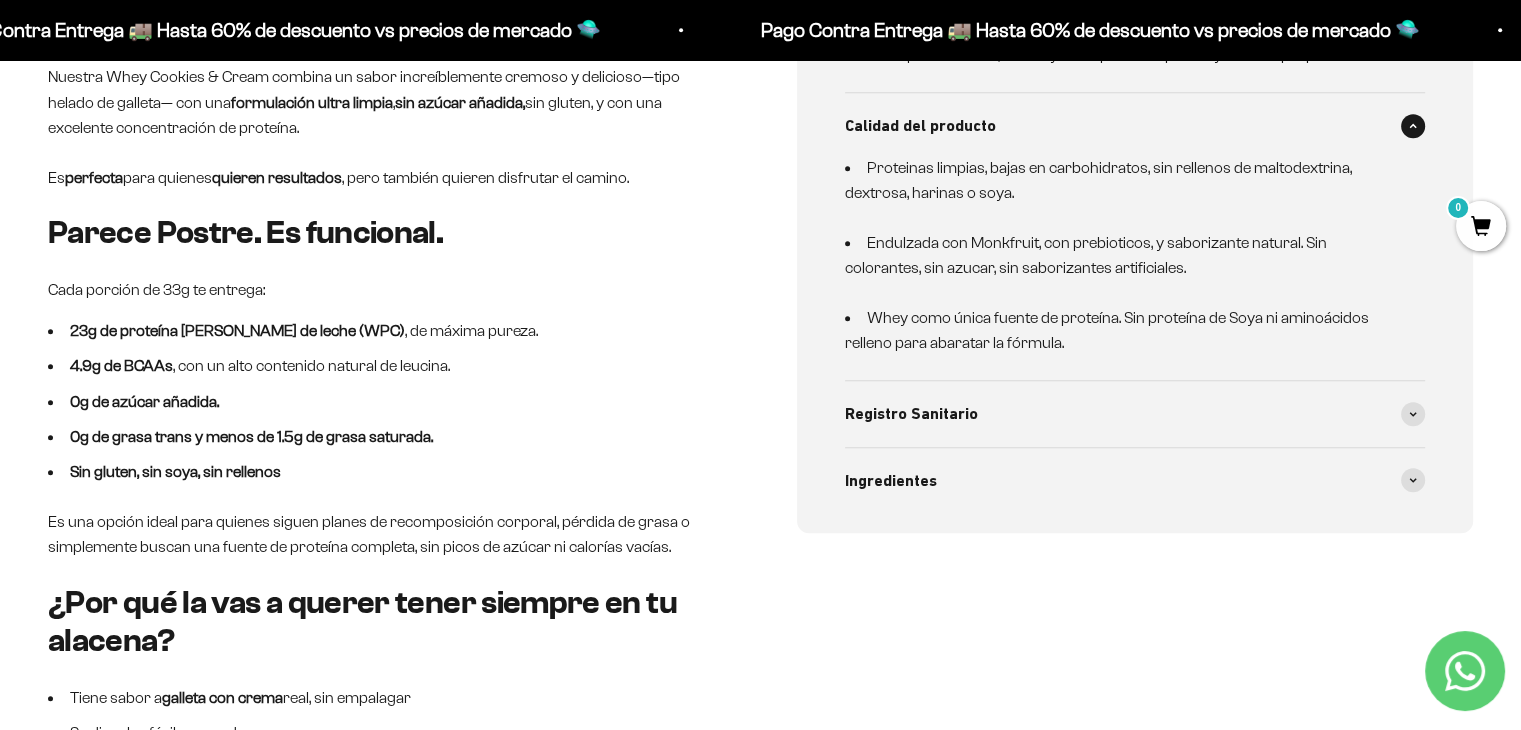 scroll, scrollTop: 1100, scrollLeft: 0, axis: vertical 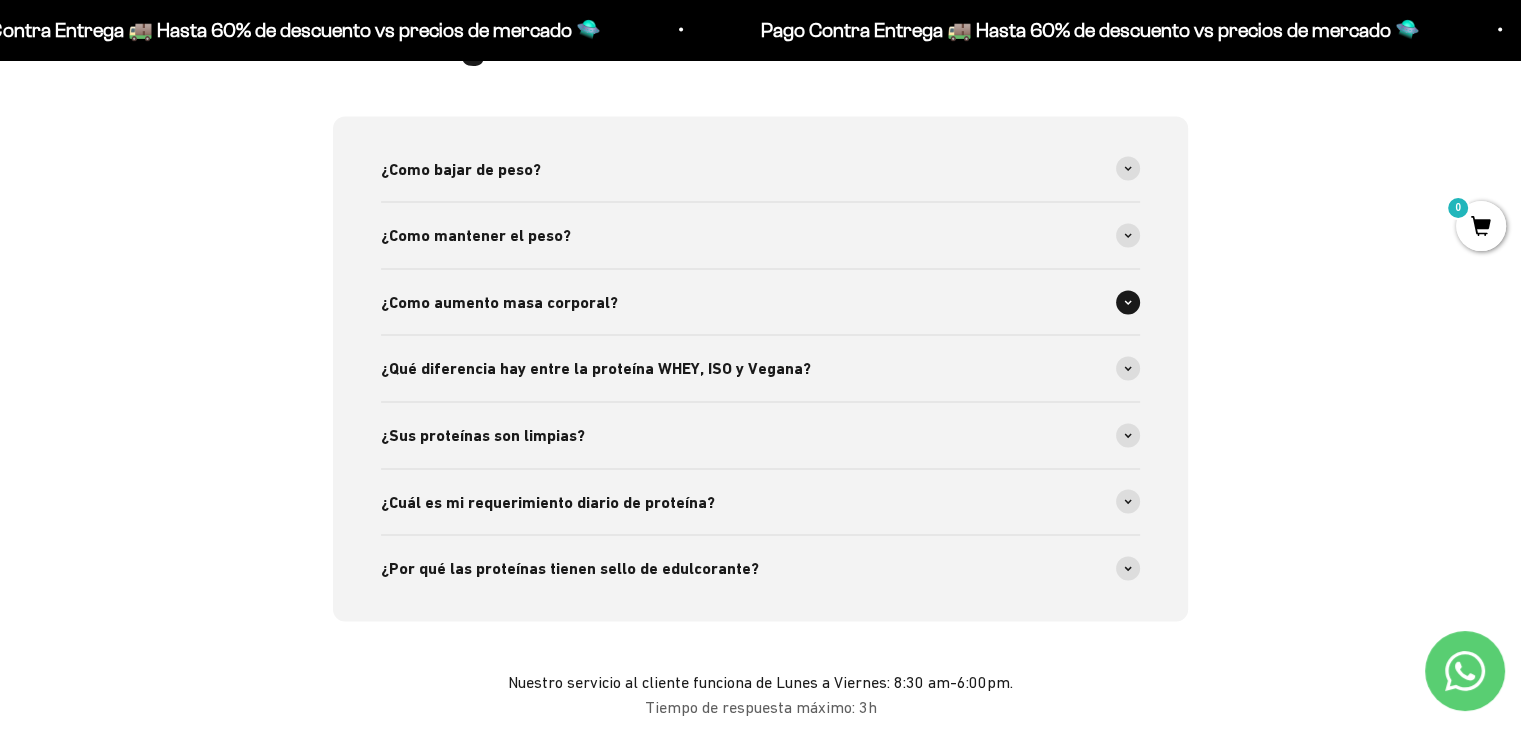 click on "¿Como aumento masa corporal?" at bounding box center [760, 303] 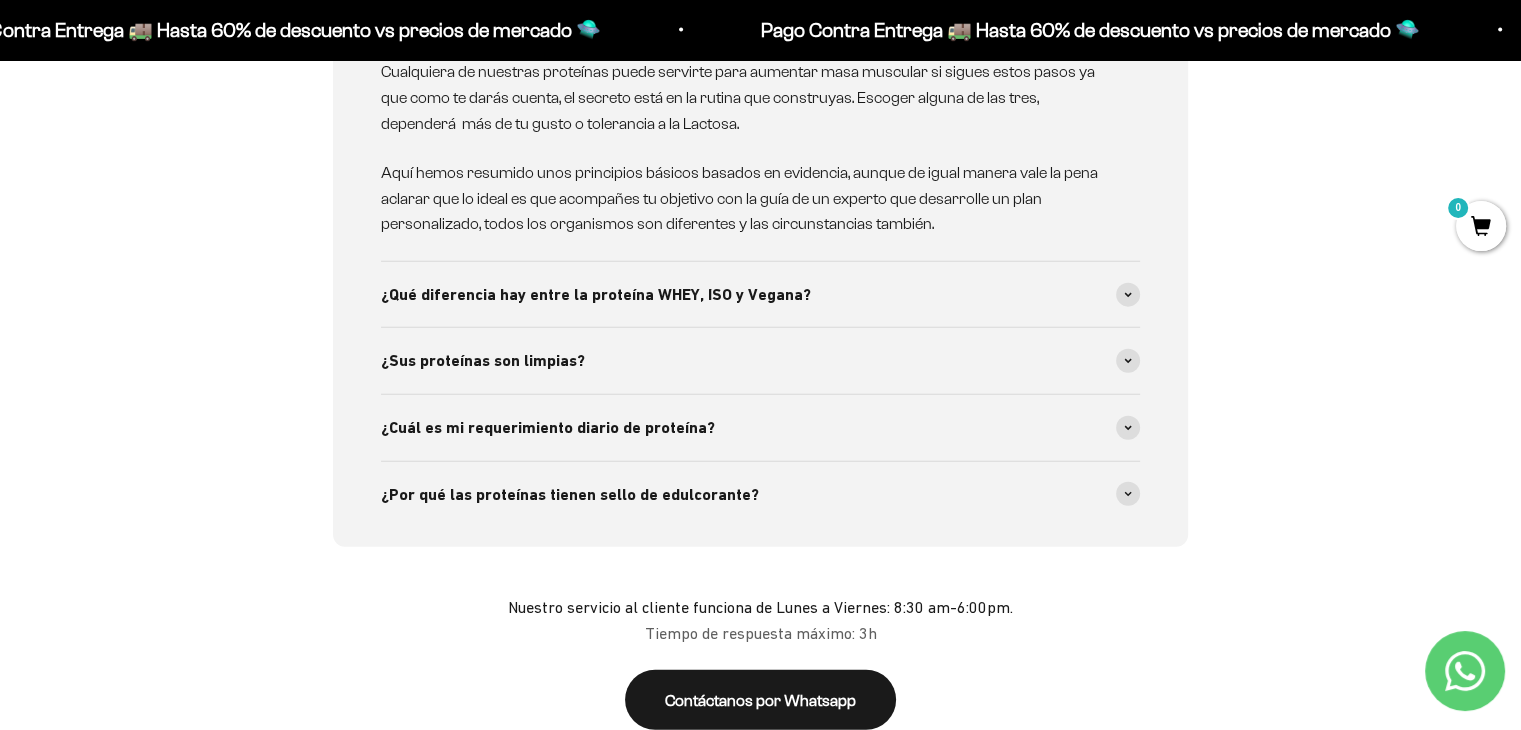 scroll, scrollTop: 4591, scrollLeft: 0, axis: vertical 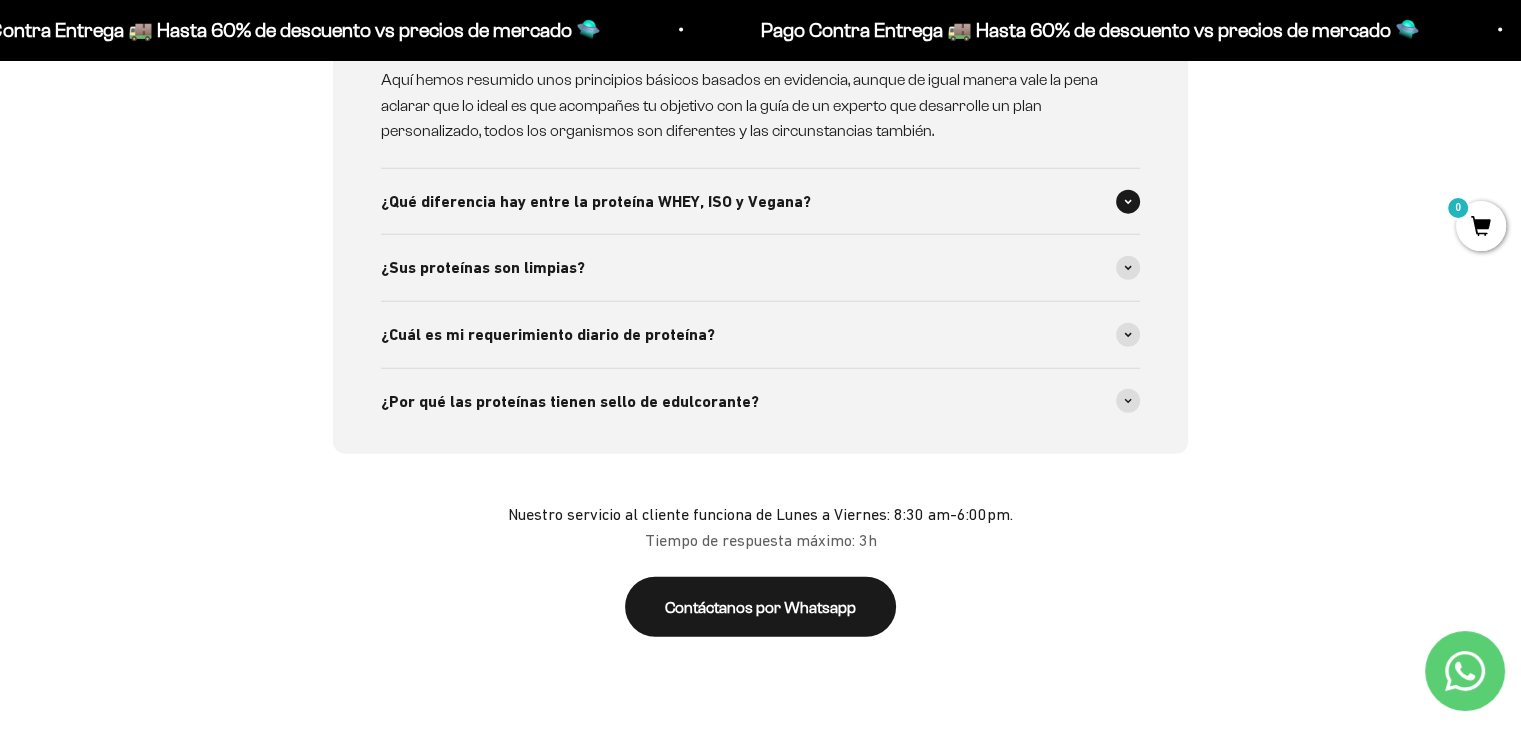 click on "¿Qué diferencia hay entre la proteína WHEY, ISO y Vegana?" at bounding box center (760, 202) 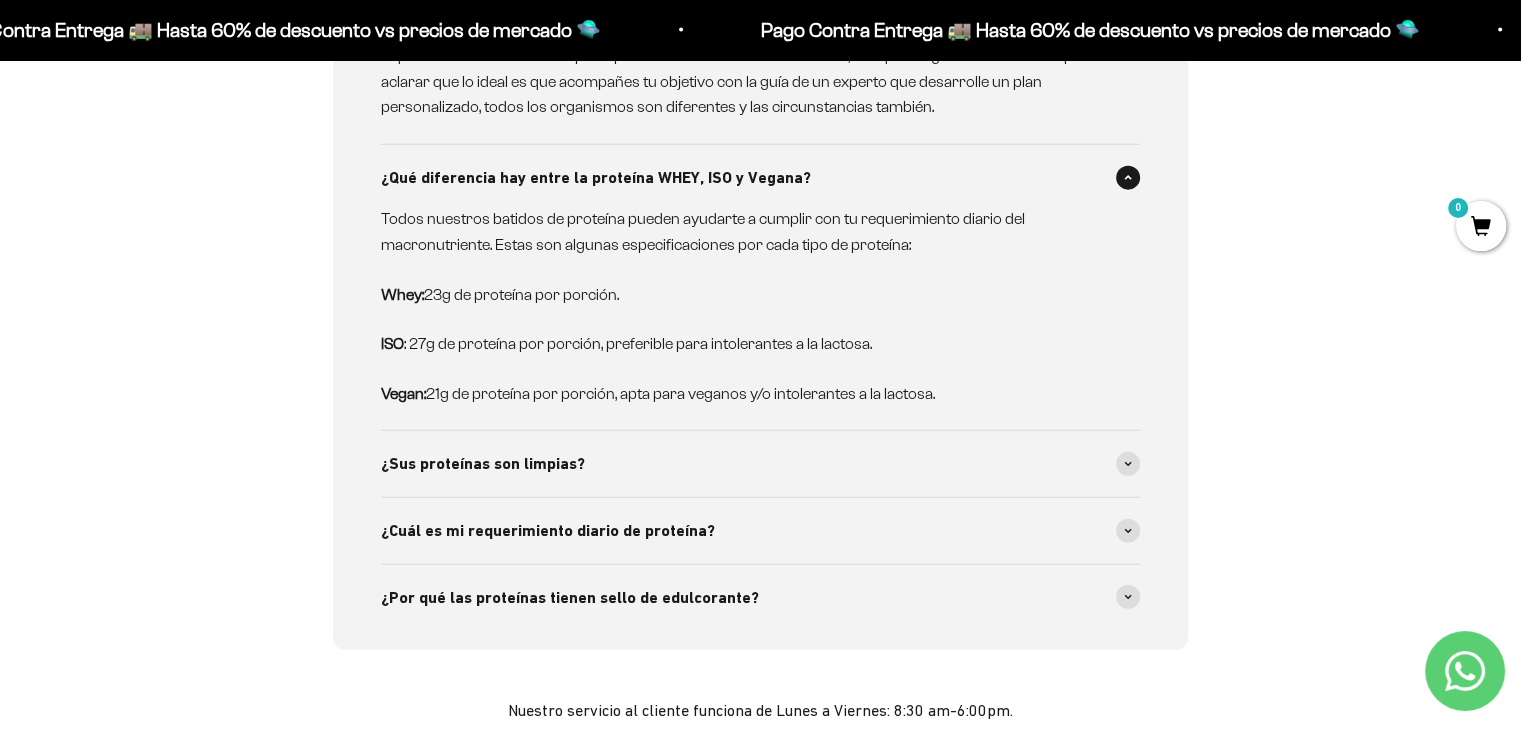 scroll, scrollTop: 4624, scrollLeft: 0, axis: vertical 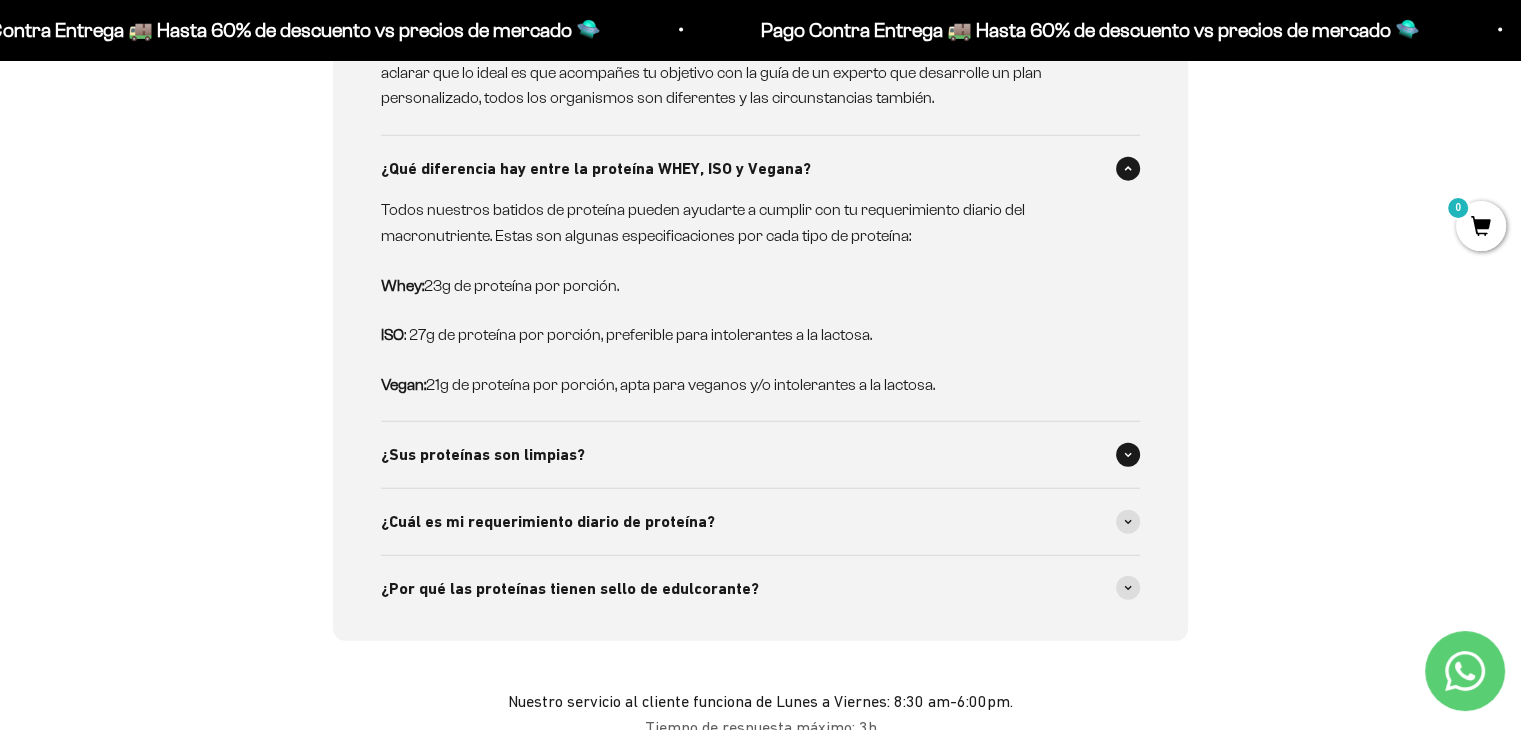 click at bounding box center (1128, 455) 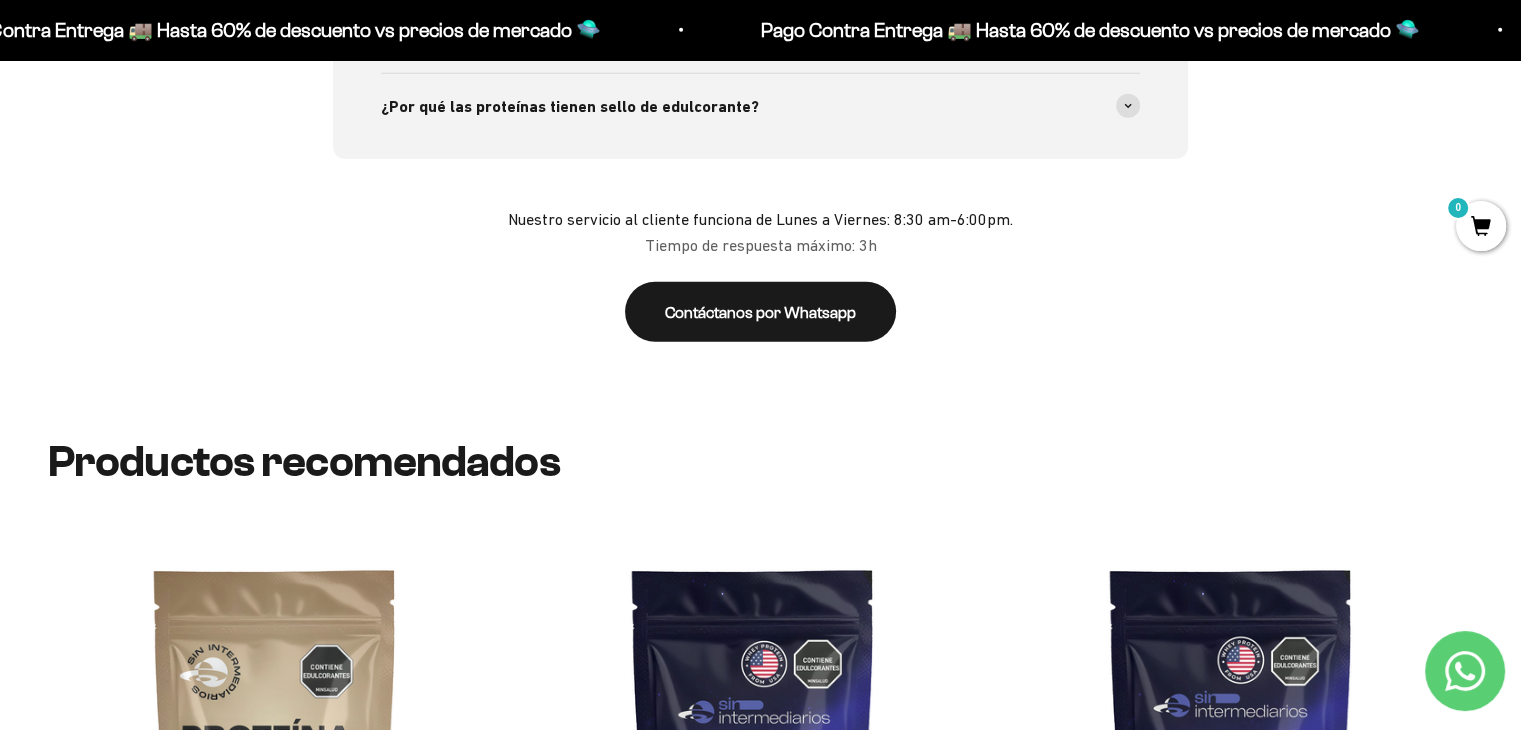 scroll, scrollTop: 5251, scrollLeft: 0, axis: vertical 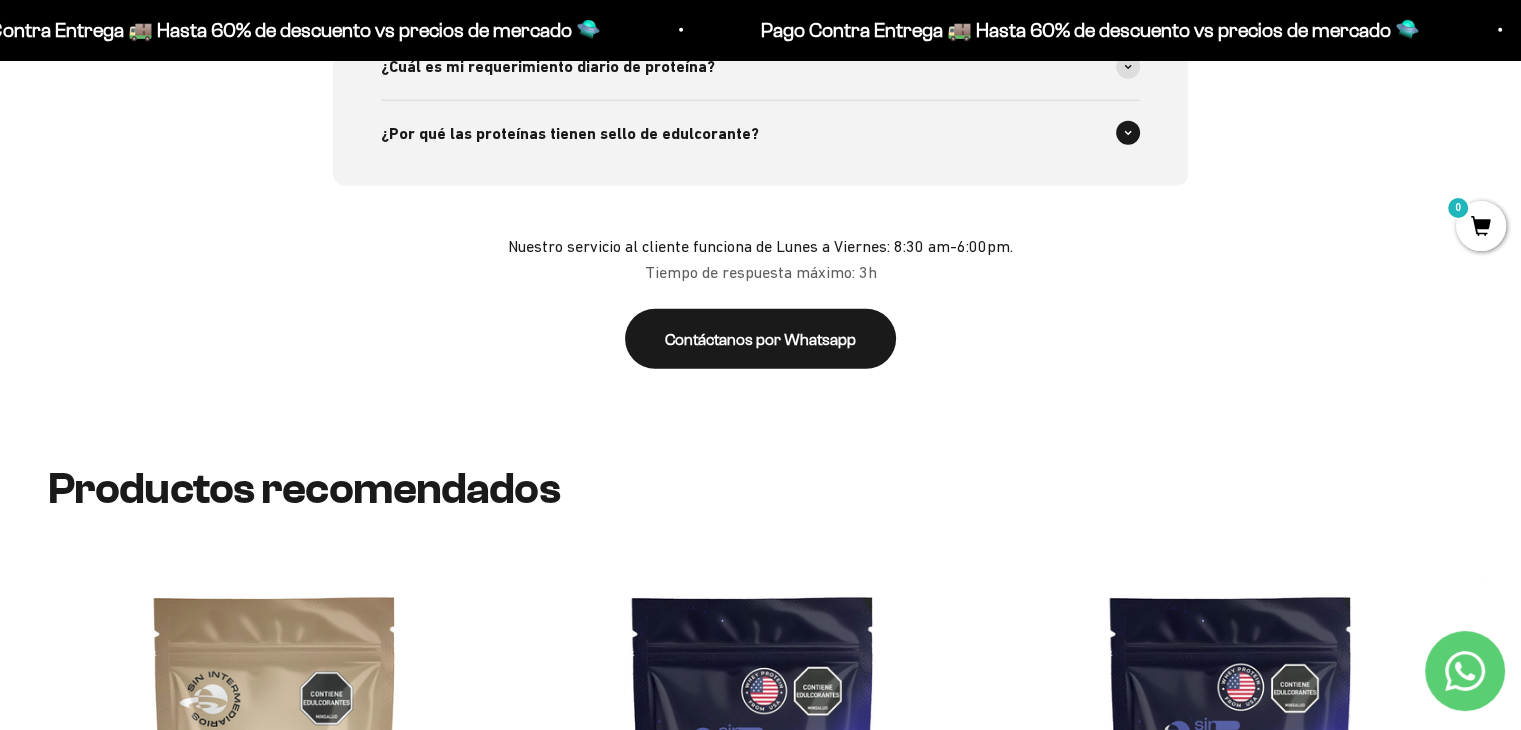 click at bounding box center (1128, 133) 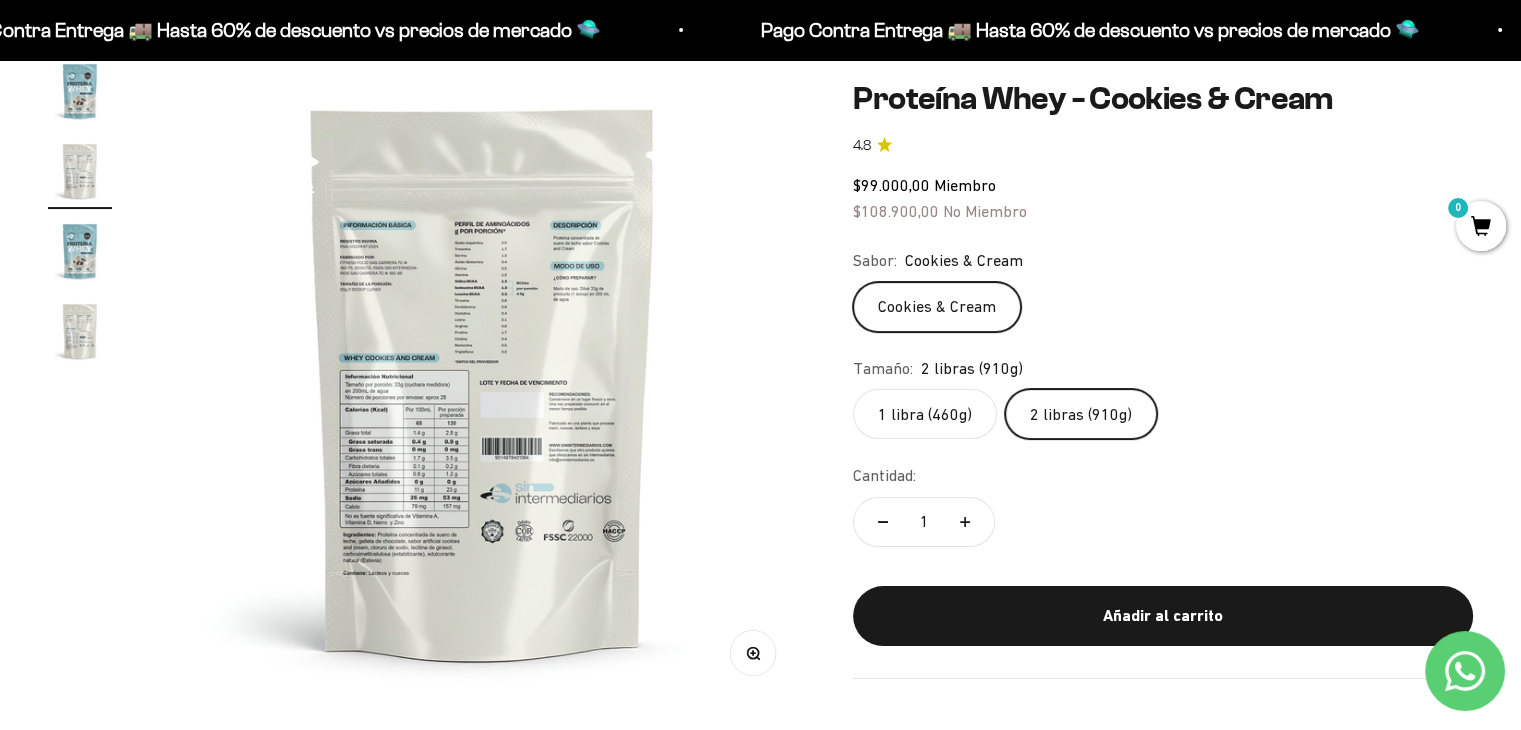 scroll, scrollTop: 252, scrollLeft: 0, axis: vertical 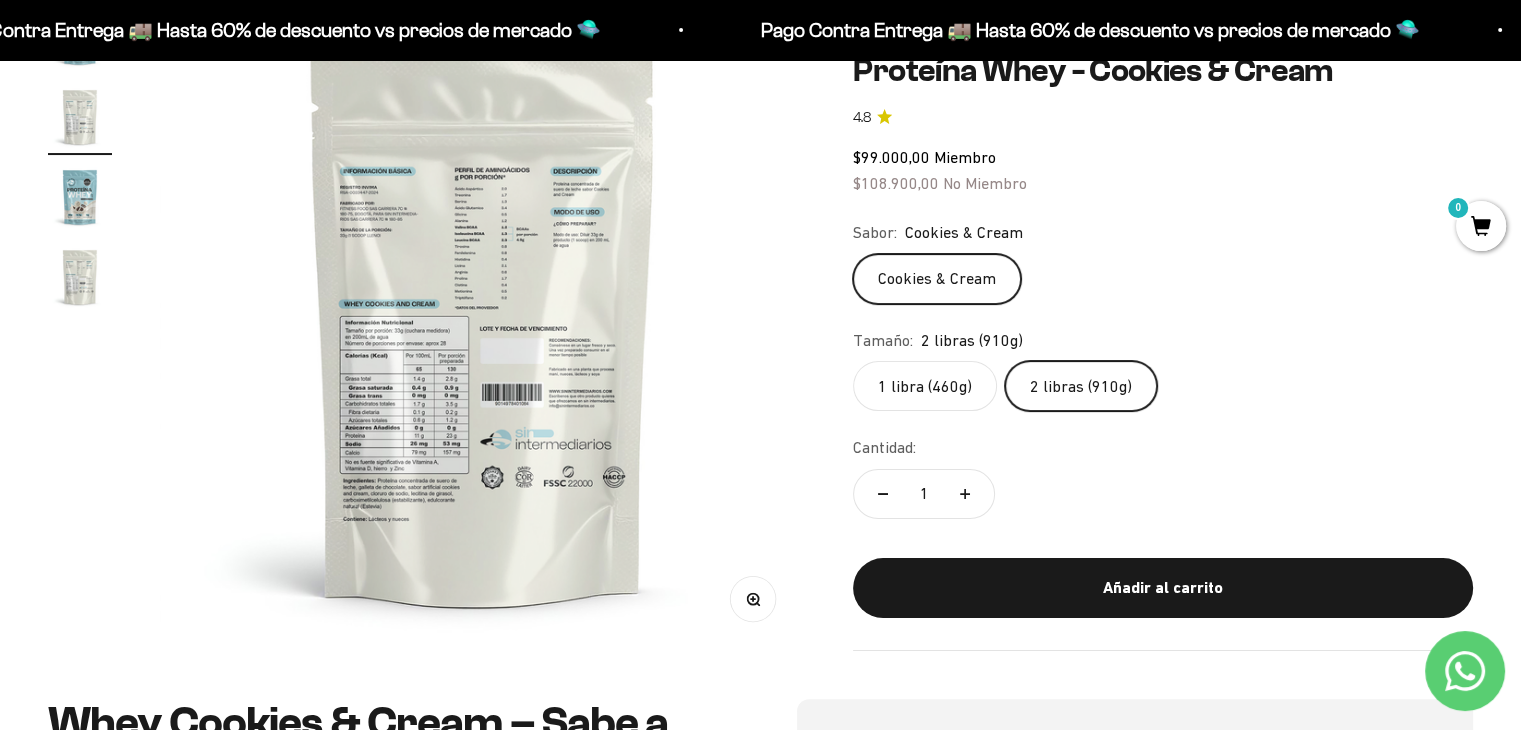 click at bounding box center (80, 117) 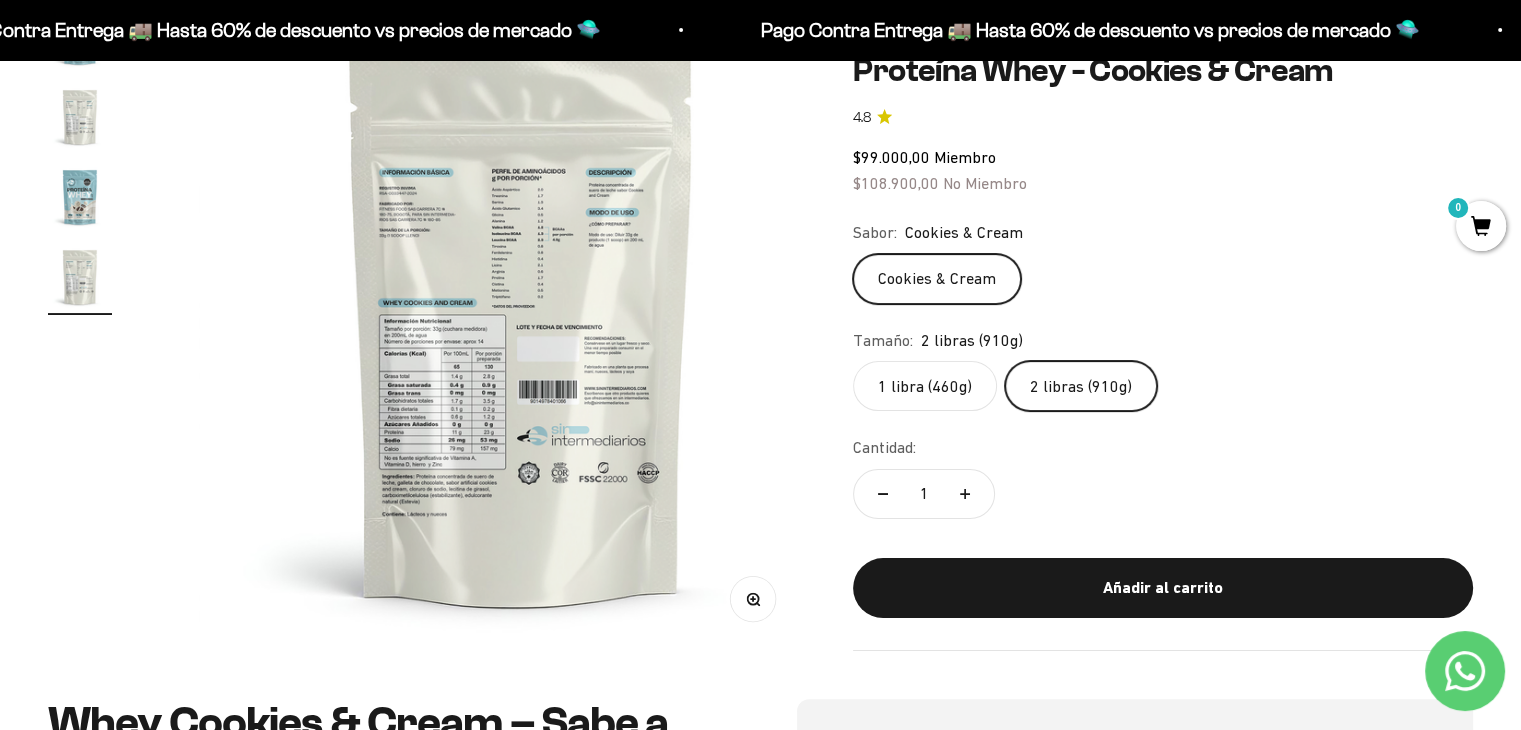 scroll, scrollTop: 0, scrollLeft: 2007, axis: horizontal 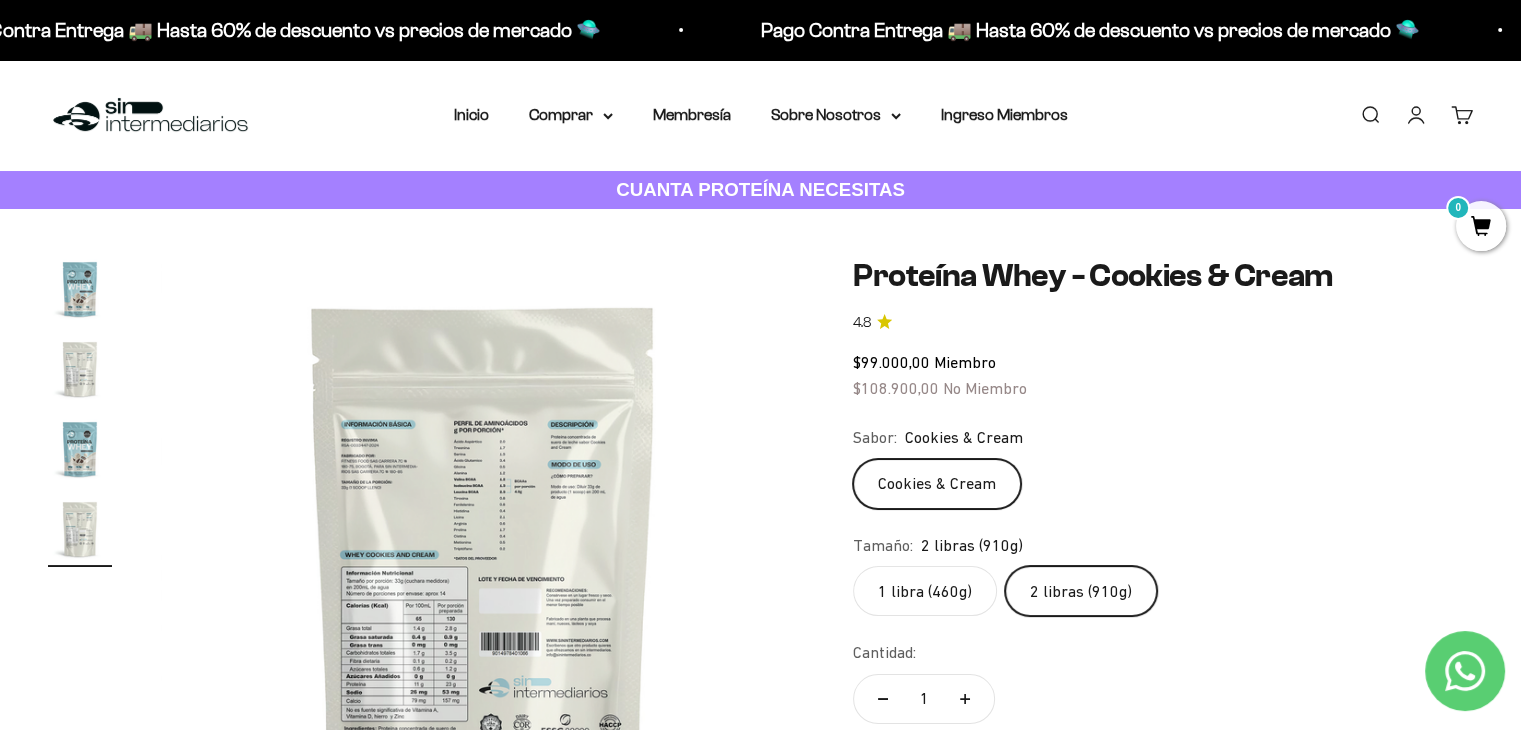 click at bounding box center (80, 289) 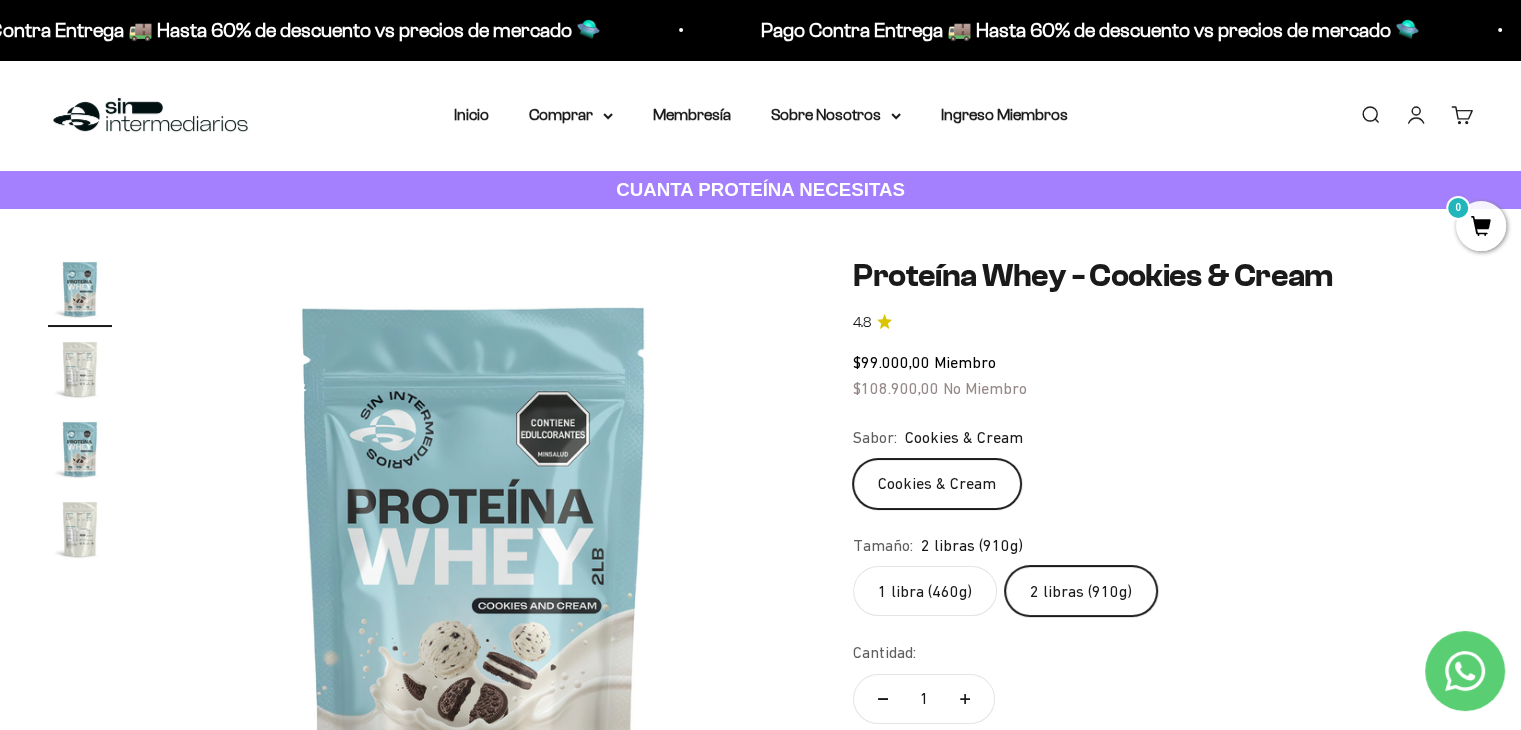scroll, scrollTop: 0, scrollLeft: 0, axis: both 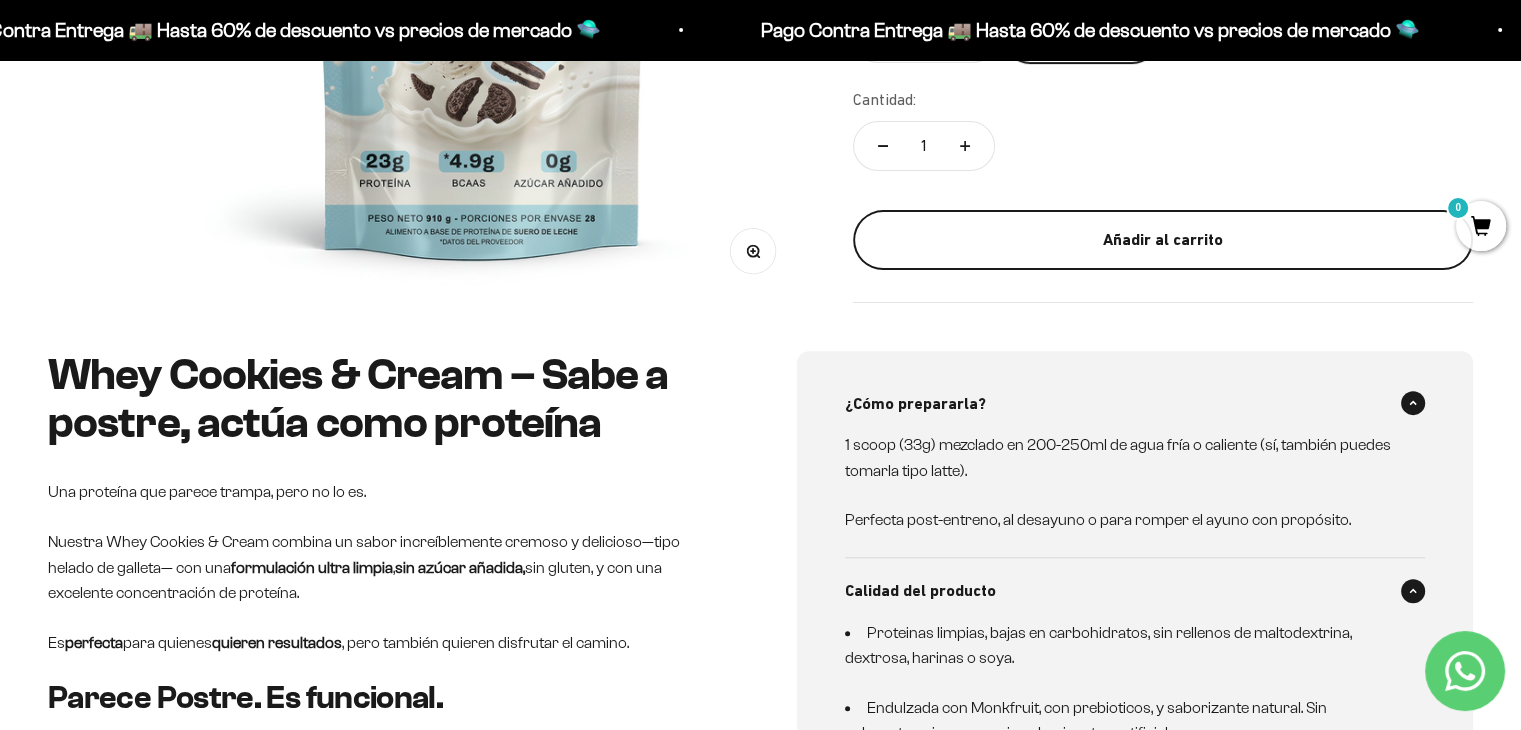click on "Añadir al carrito" at bounding box center (1163, 240) 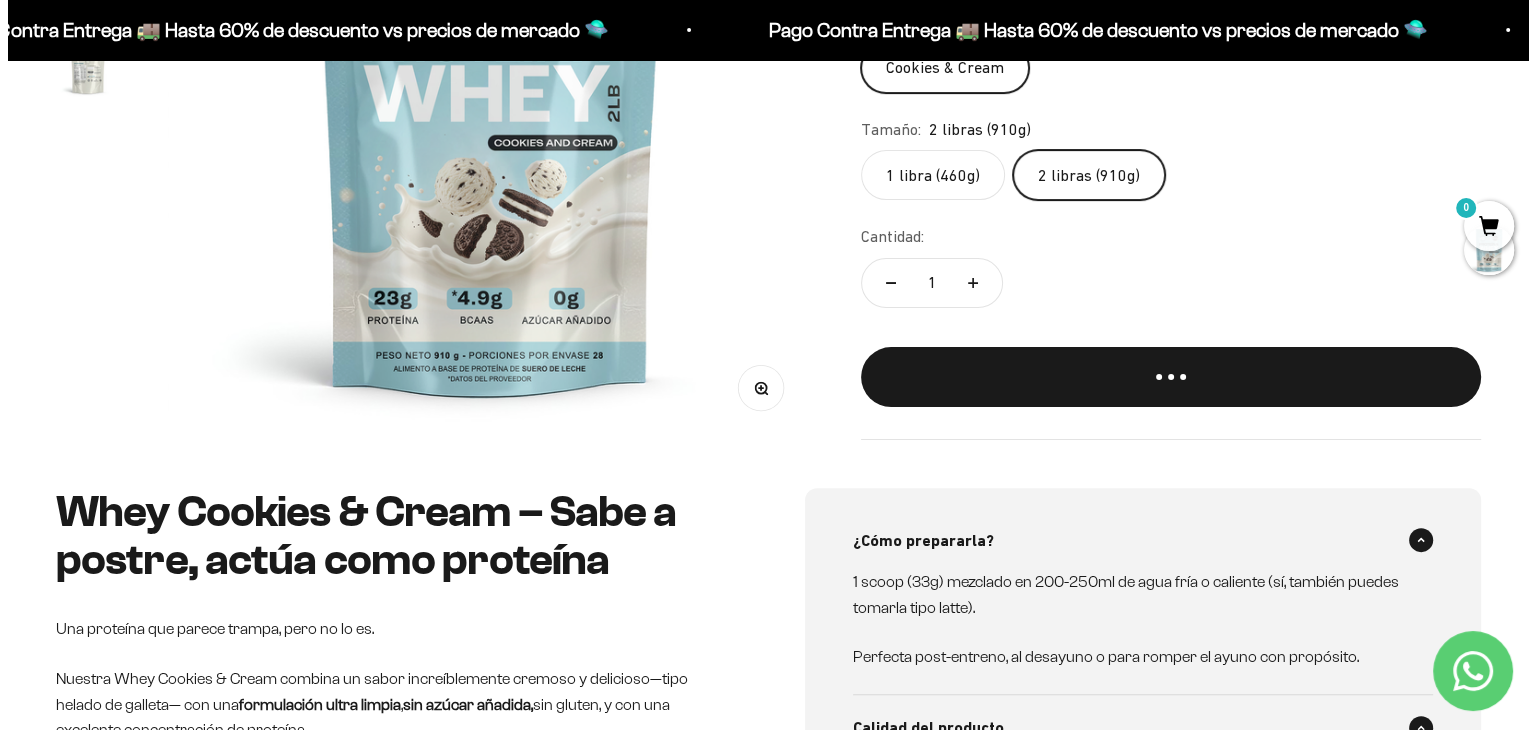 scroll, scrollTop: 300, scrollLeft: 0, axis: vertical 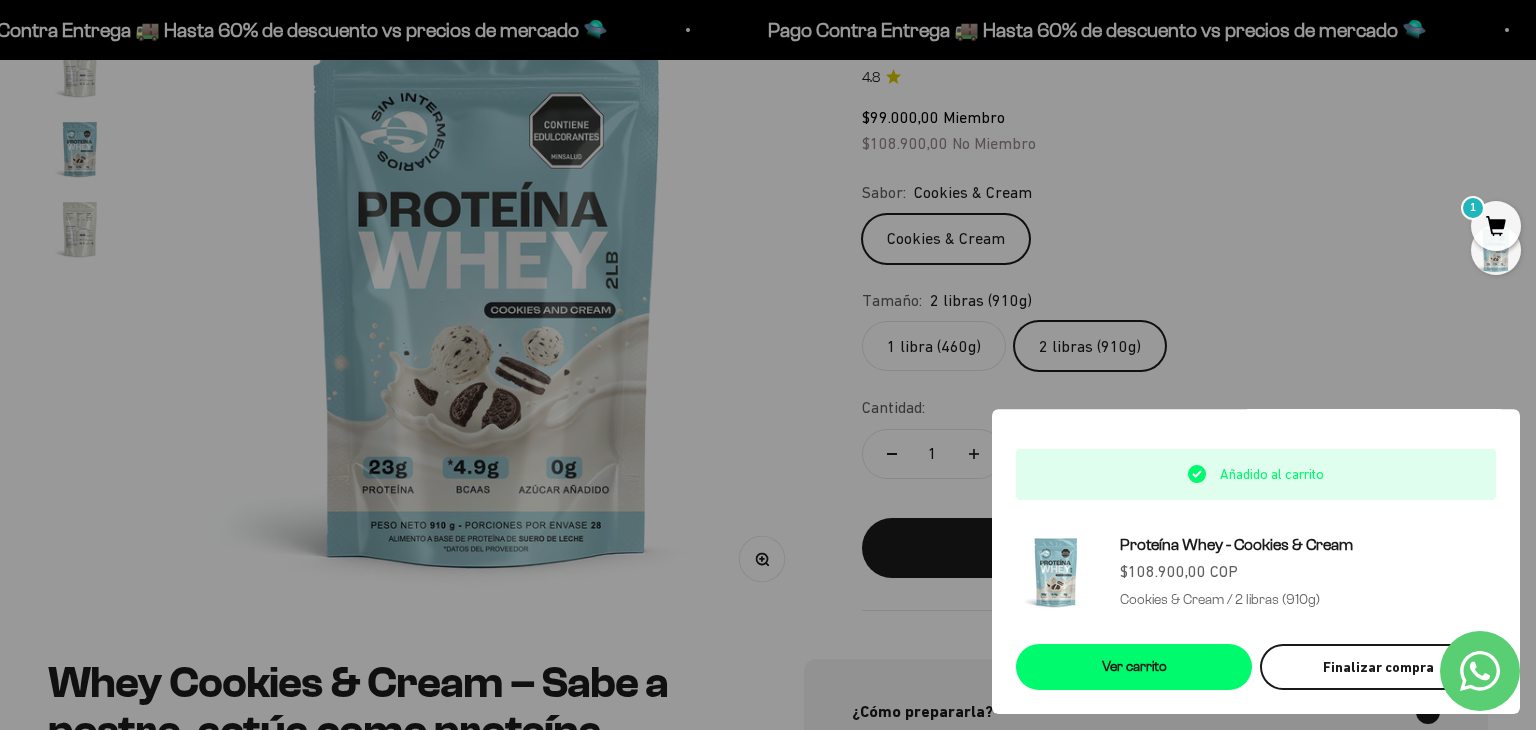 click on "Finalizar compra" at bounding box center (1378, 667) 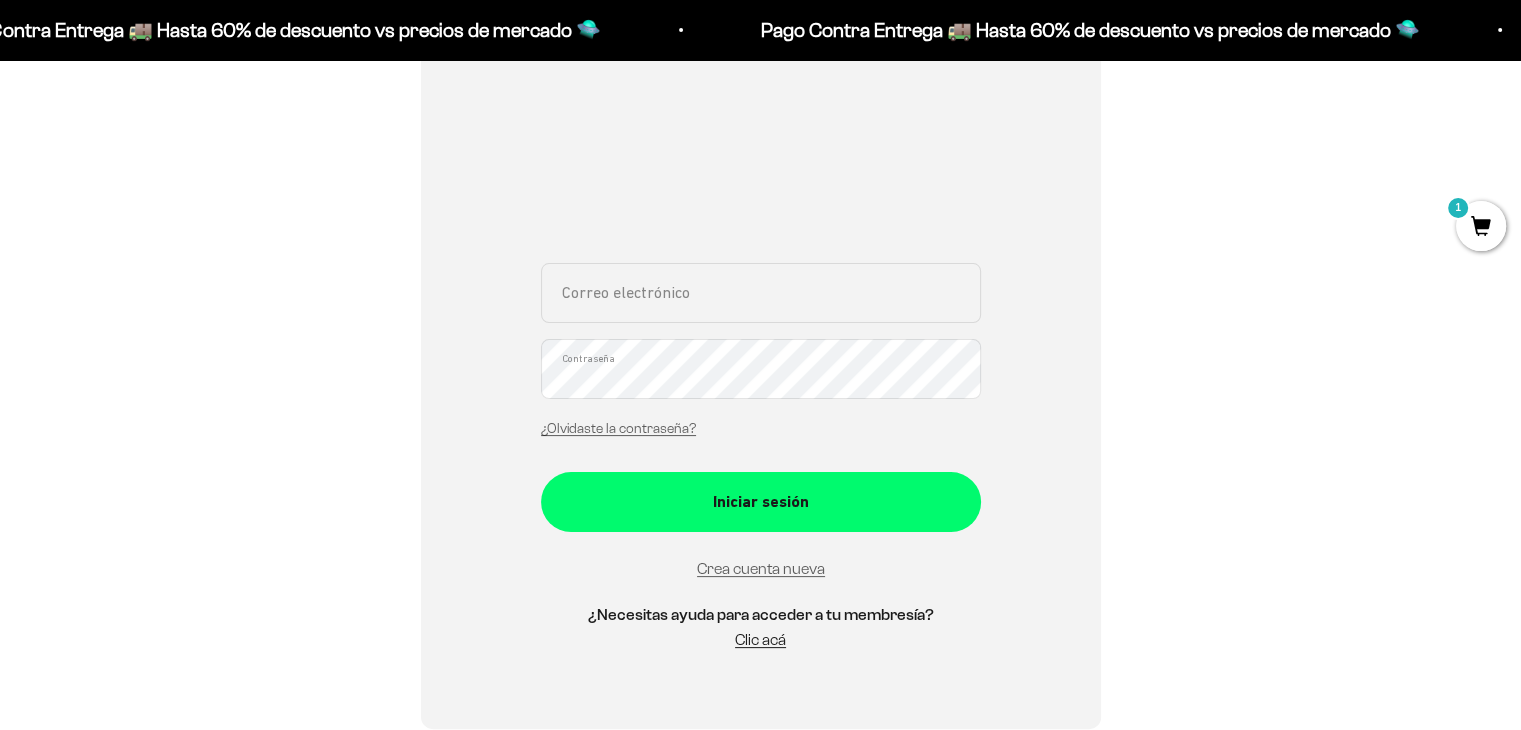 scroll, scrollTop: 300, scrollLeft: 0, axis: vertical 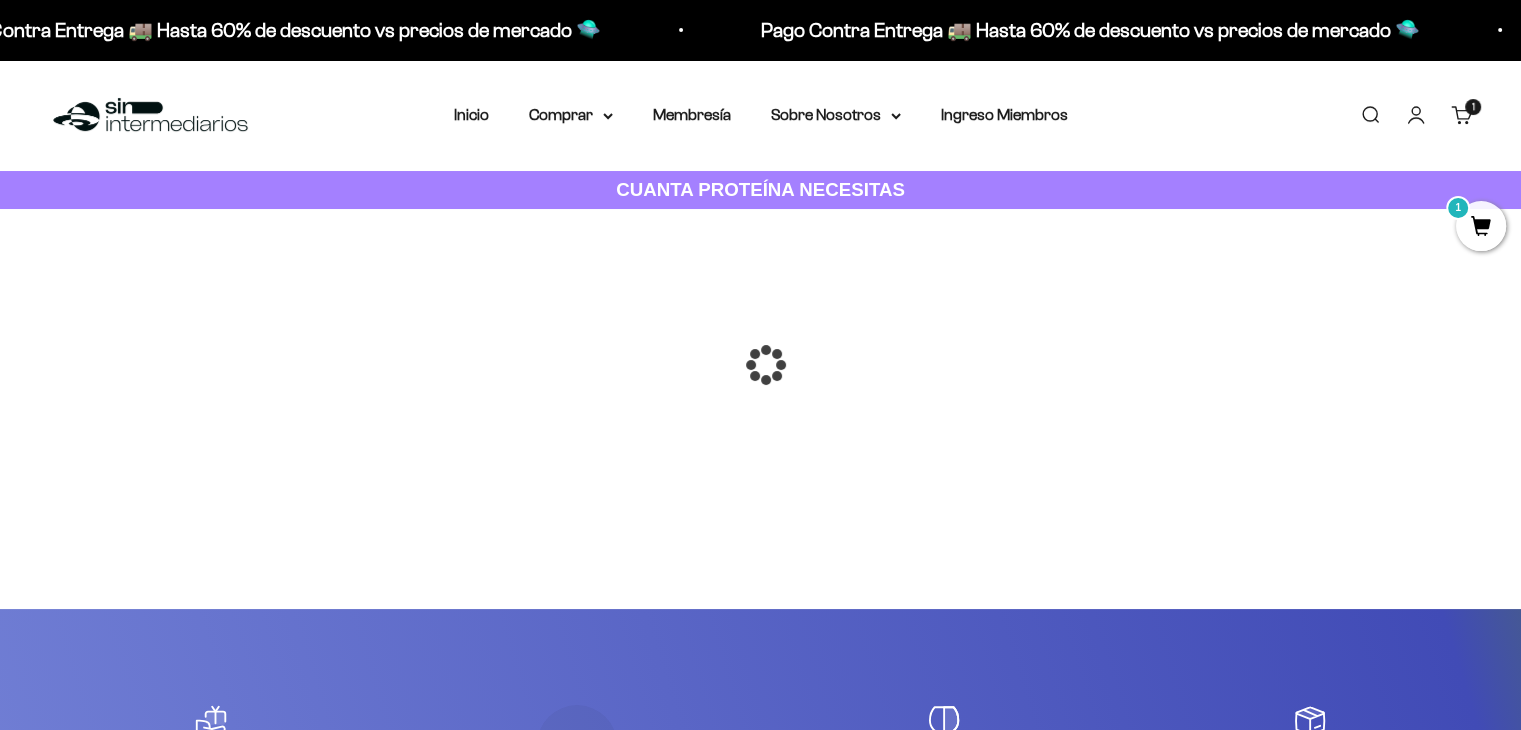 click at bounding box center (761, 365) 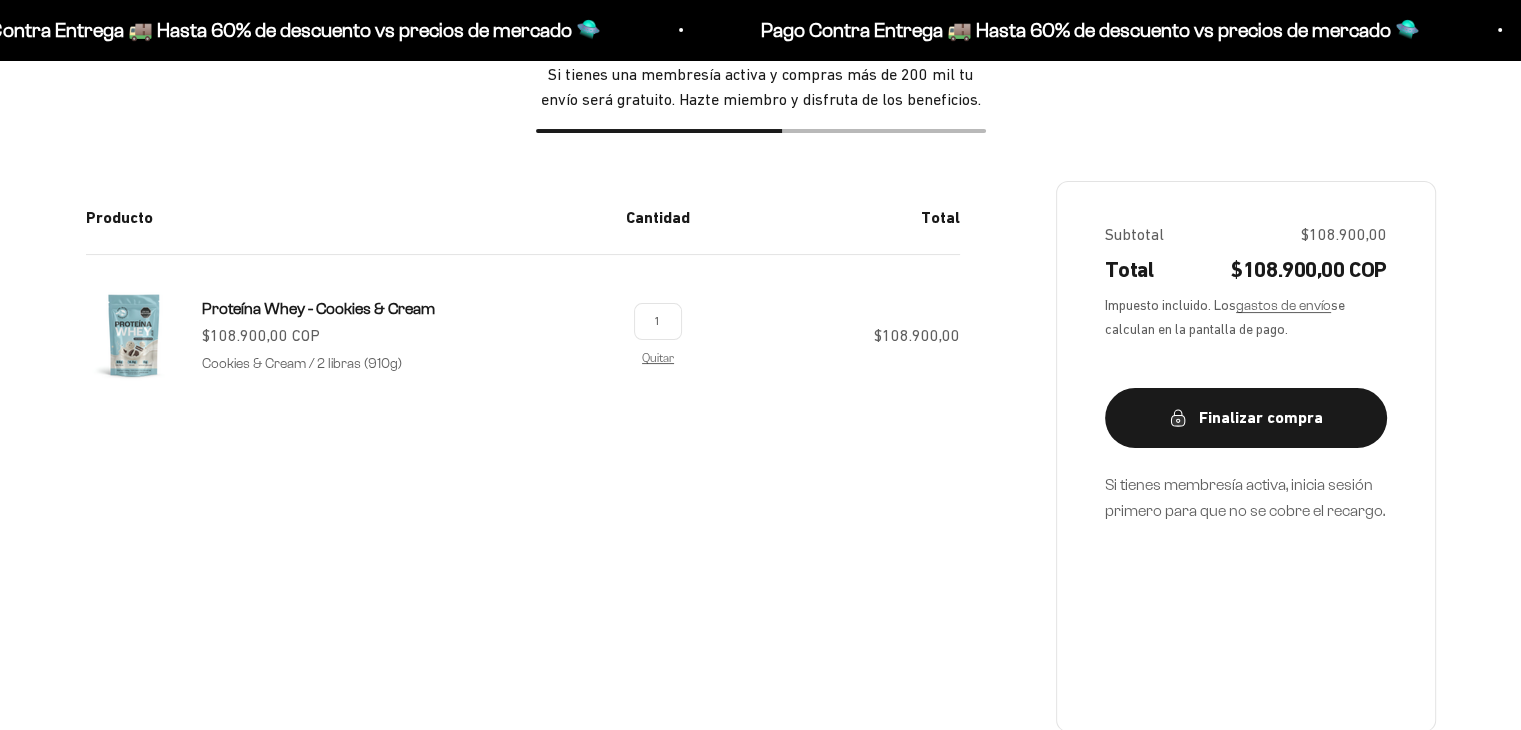 scroll, scrollTop: 400, scrollLeft: 0, axis: vertical 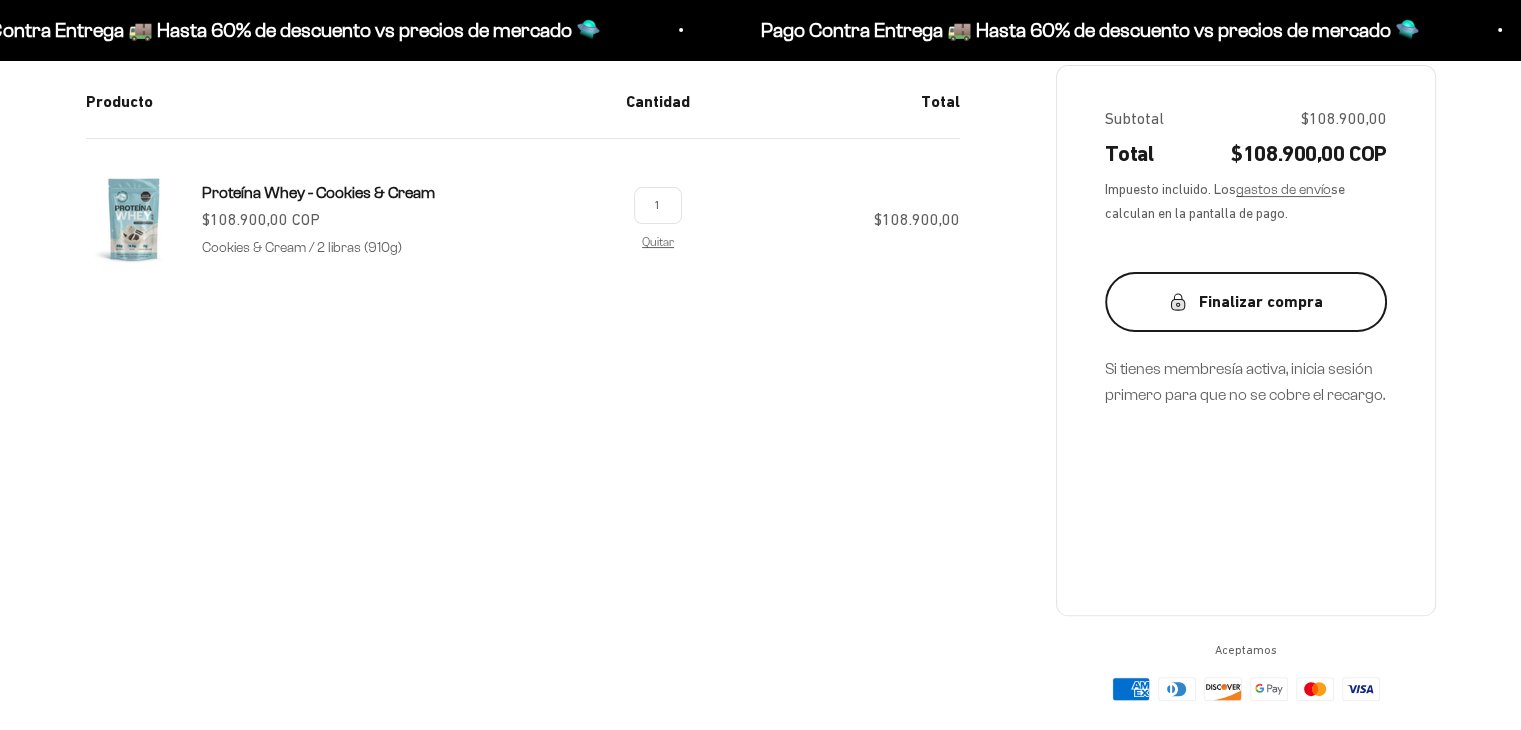 click on "Finalizar compra" at bounding box center (1246, 302) 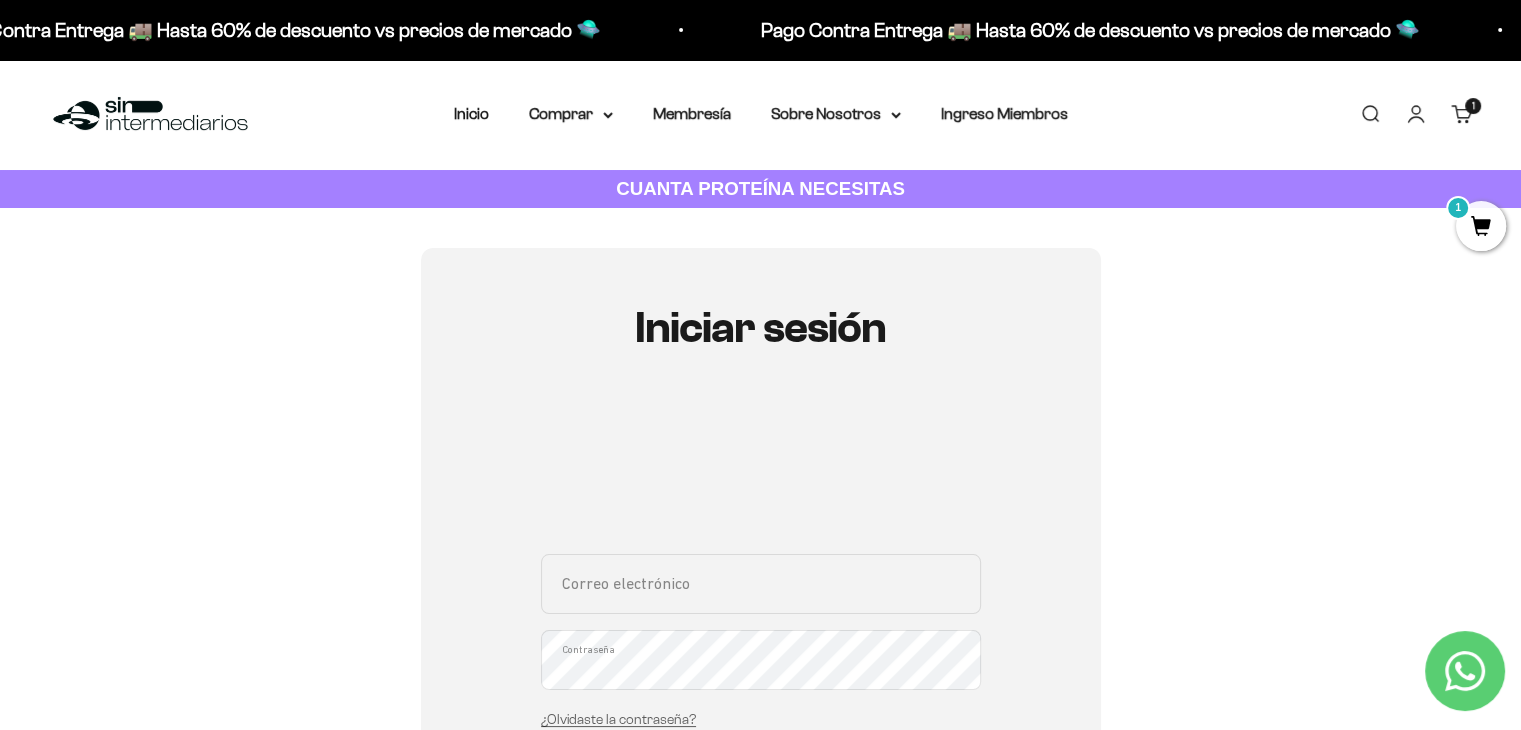 scroll, scrollTop: 0, scrollLeft: 0, axis: both 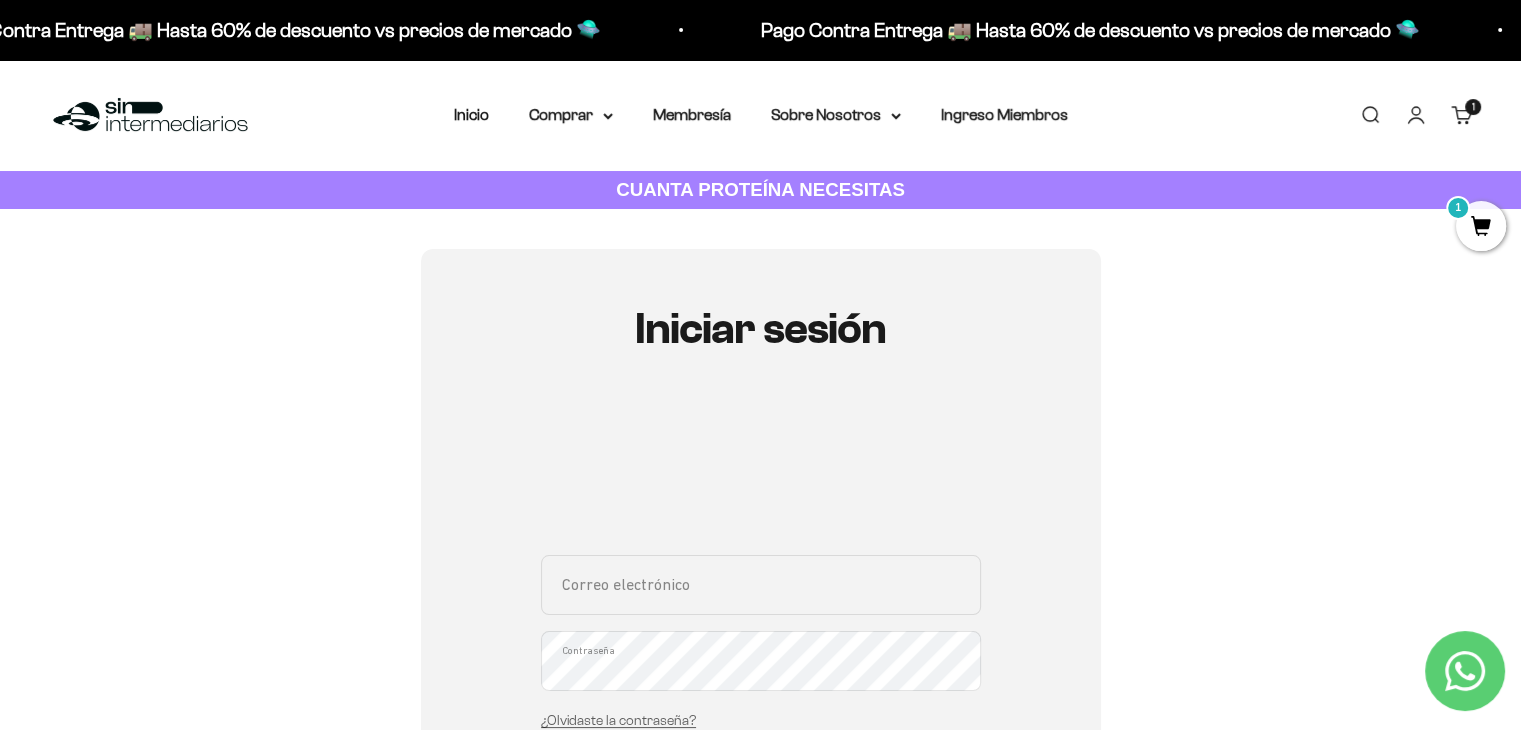click on "1" at bounding box center [1481, 226] 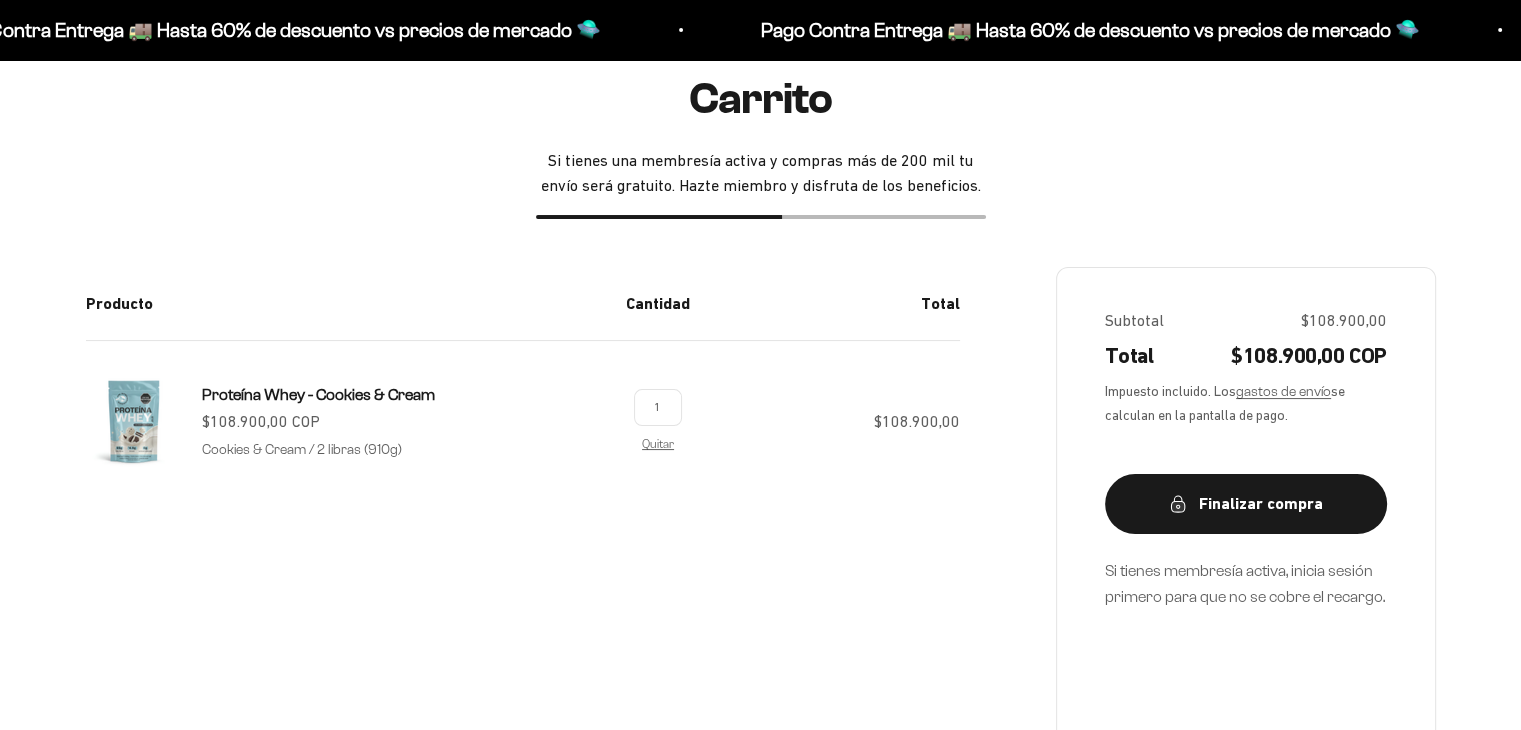 scroll, scrollTop: 200, scrollLeft: 0, axis: vertical 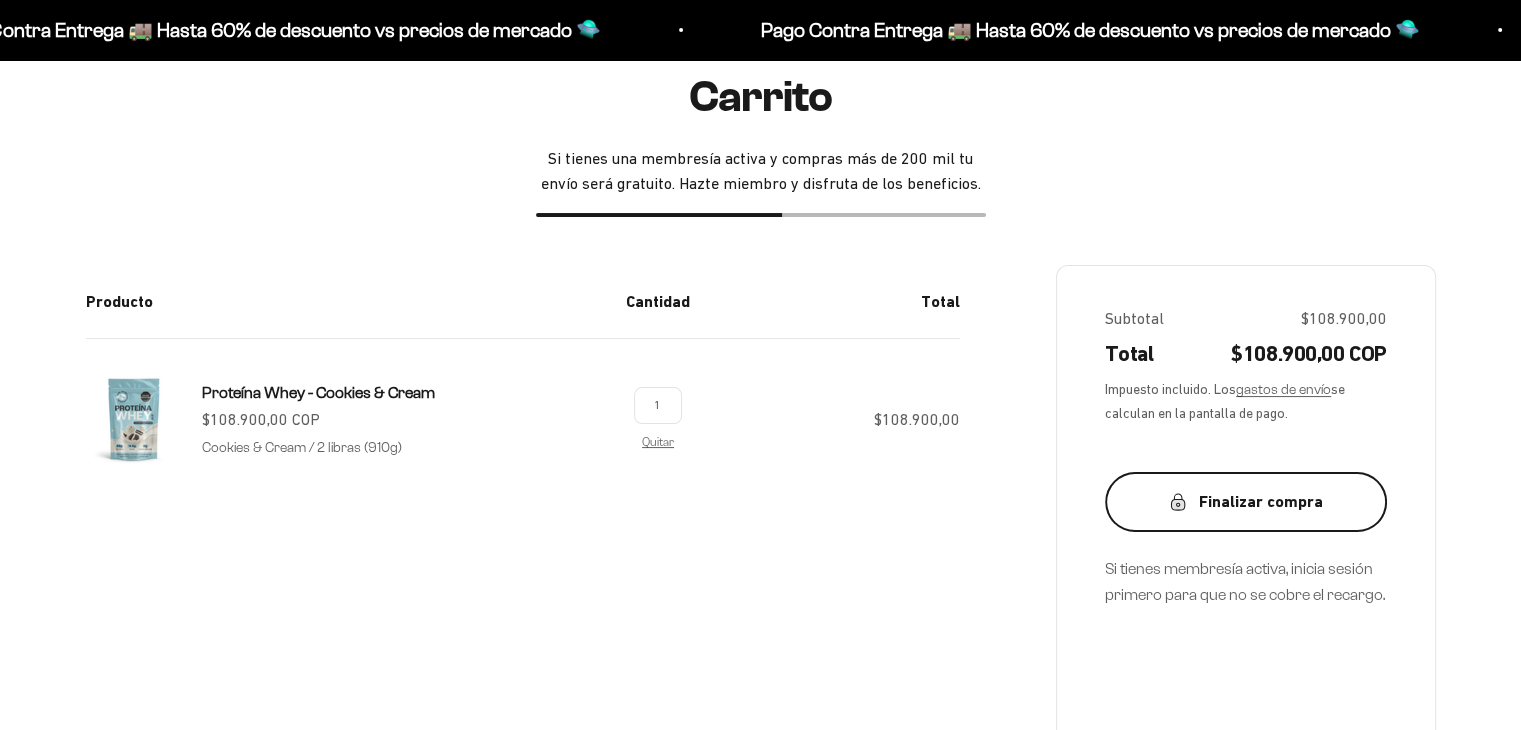 click on "Finalizar compra" at bounding box center [1246, 502] 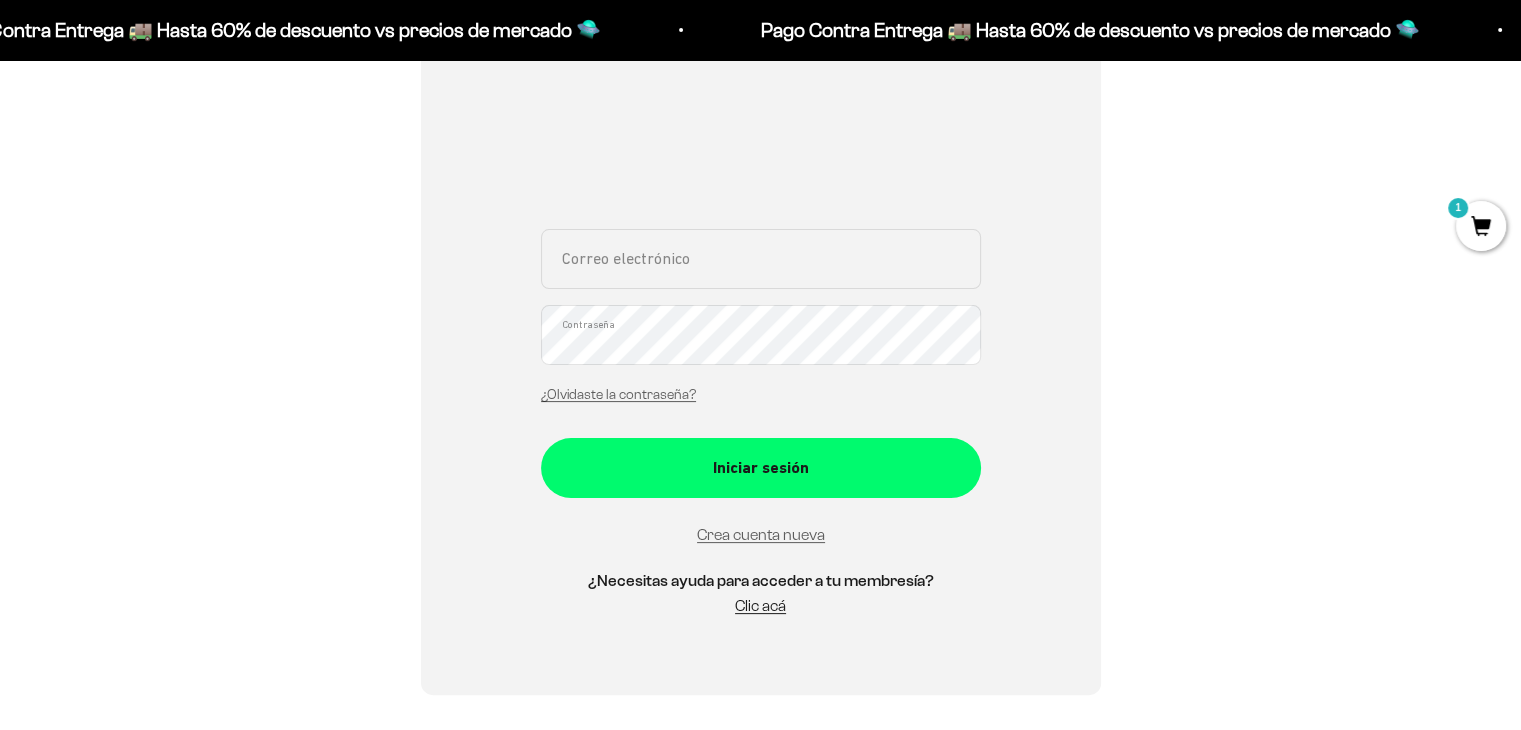 scroll, scrollTop: 200, scrollLeft: 0, axis: vertical 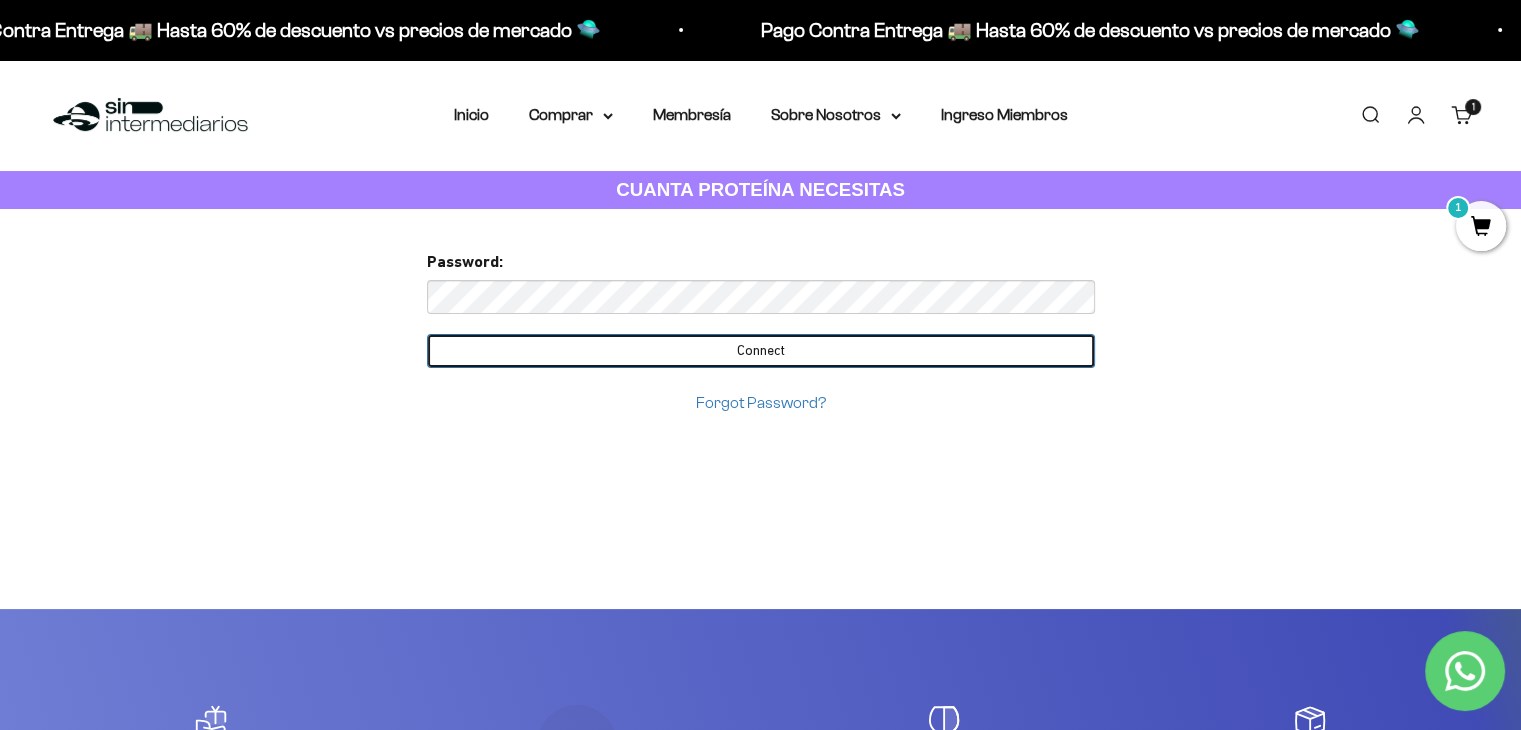 click on "Connect" at bounding box center (761, 351) 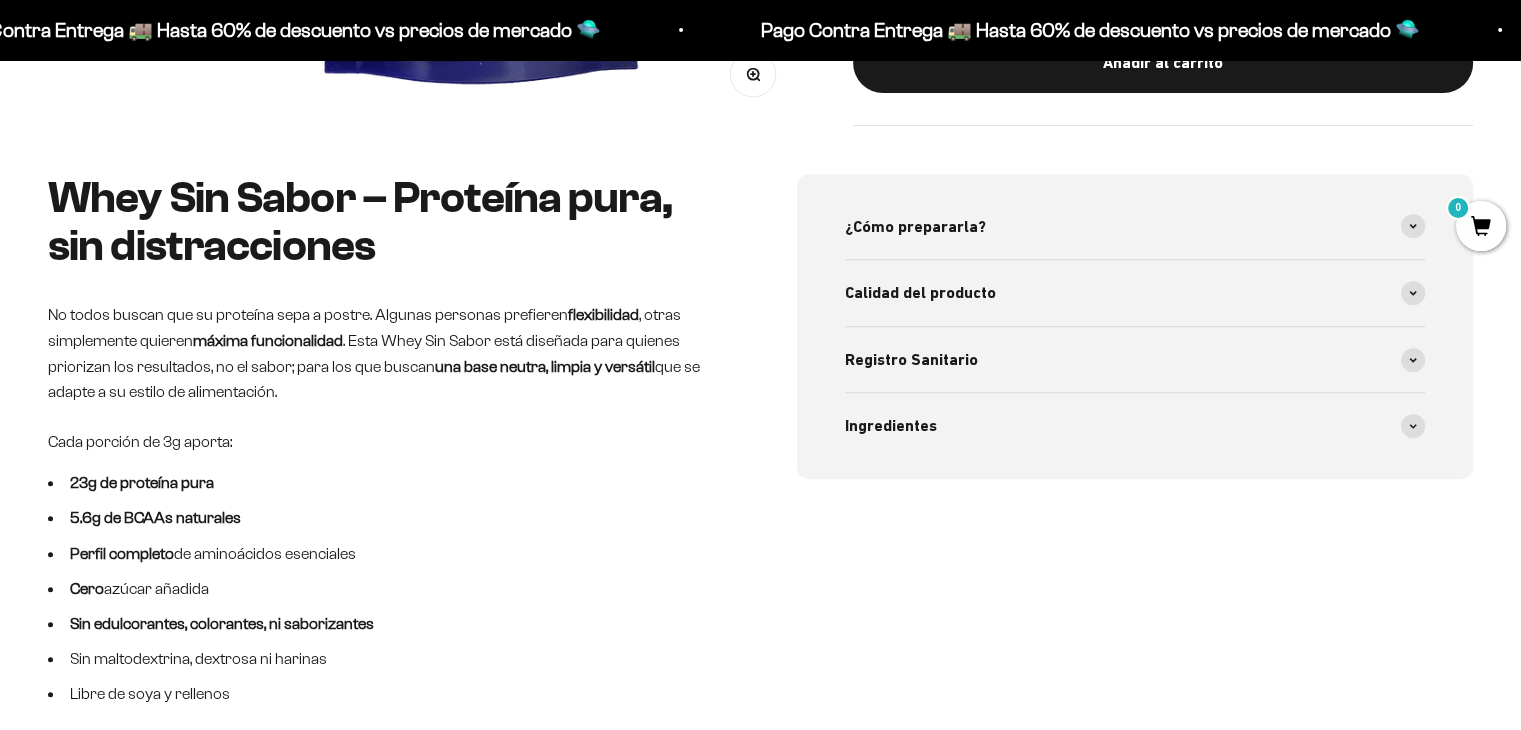 scroll, scrollTop: 800, scrollLeft: 0, axis: vertical 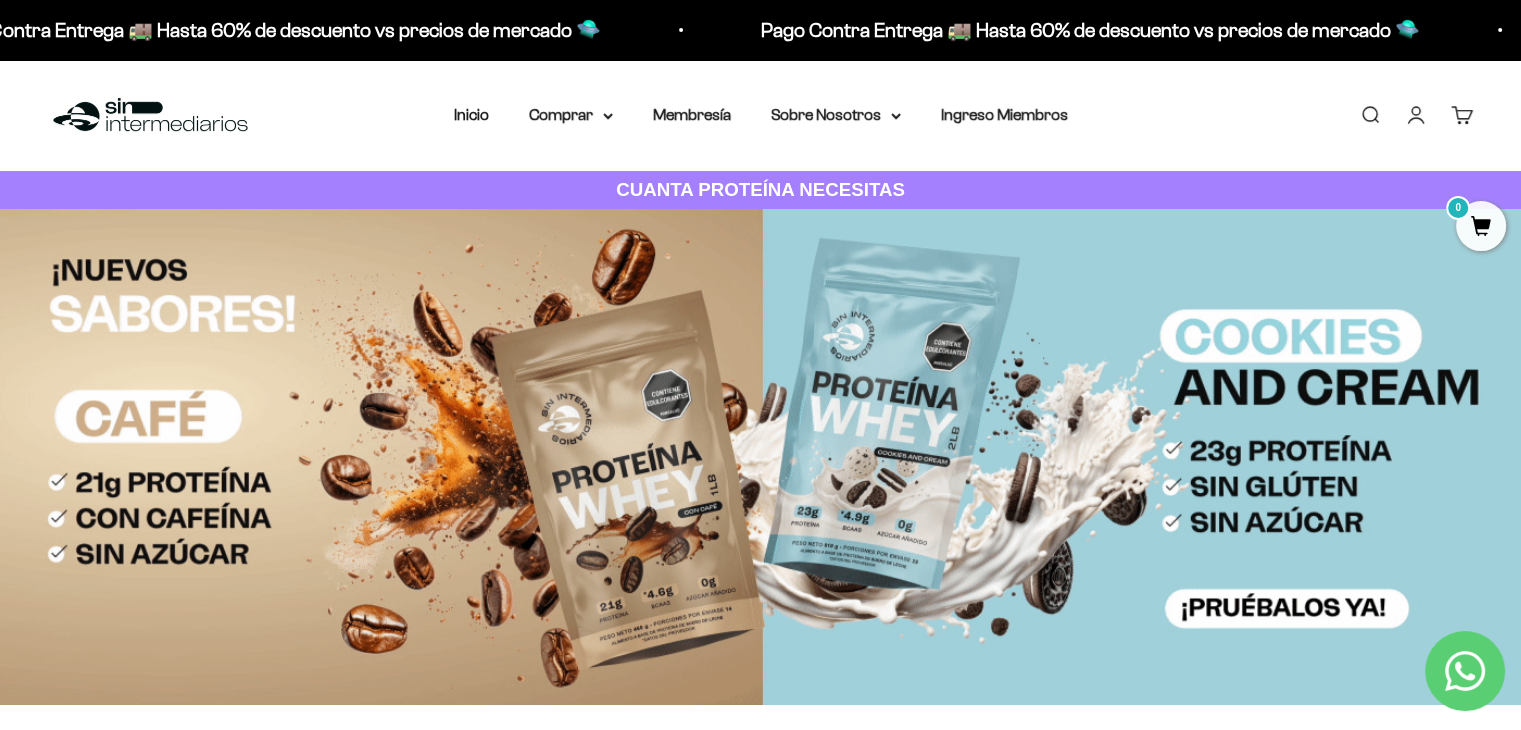click on "Cuenta" at bounding box center (1416, 115) 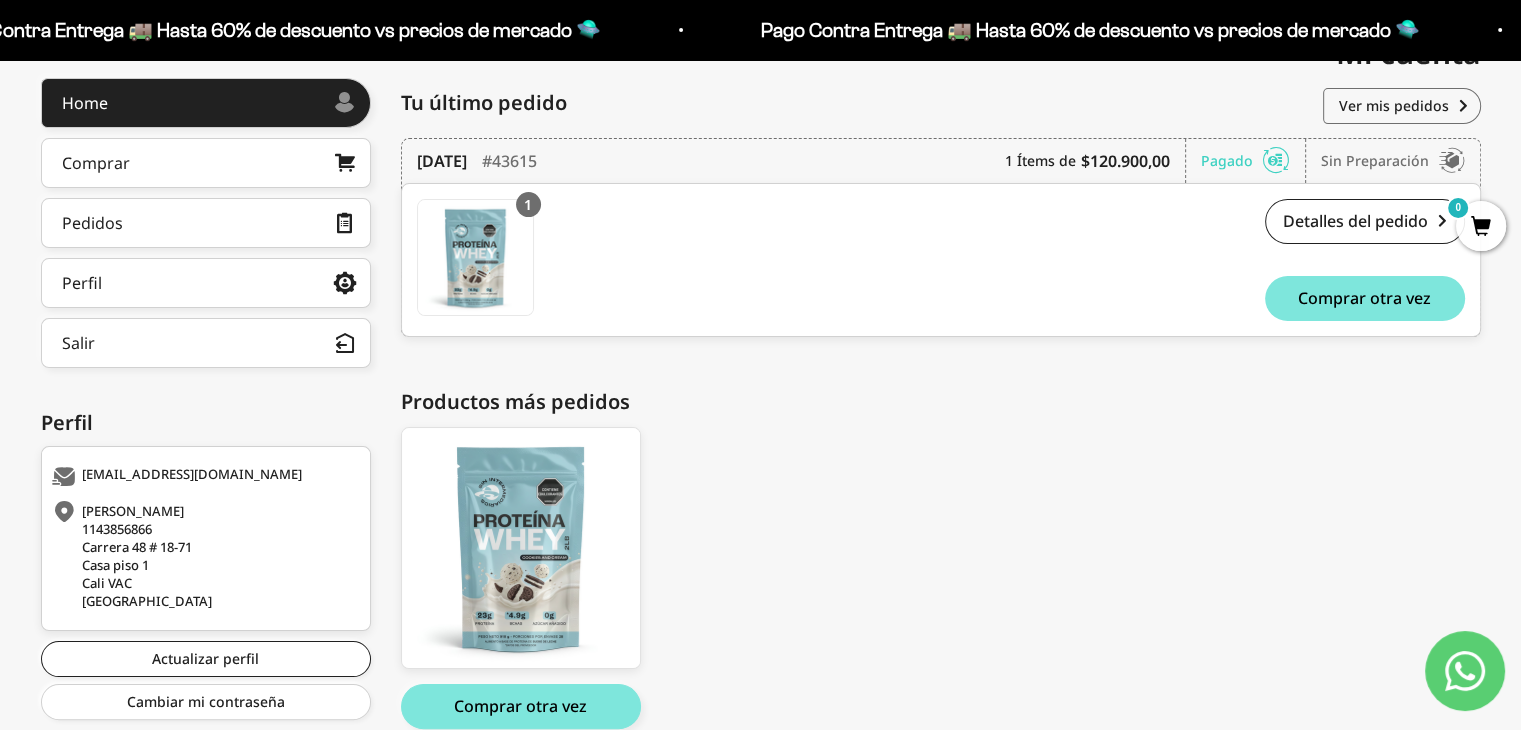 scroll, scrollTop: 158, scrollLeft: 0, axis: vertical 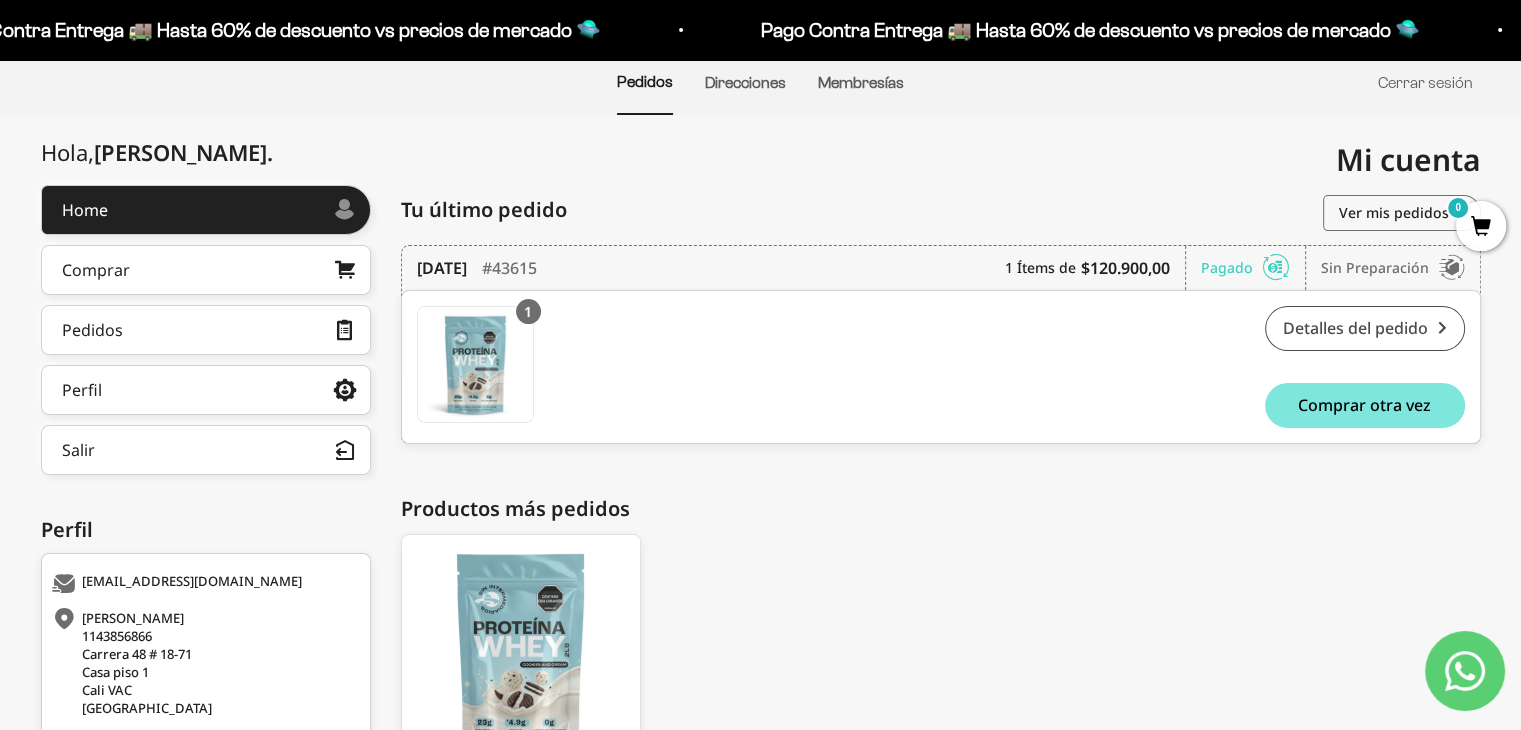 click on "Detalles del pedido" at bounding box center [1365, 328] 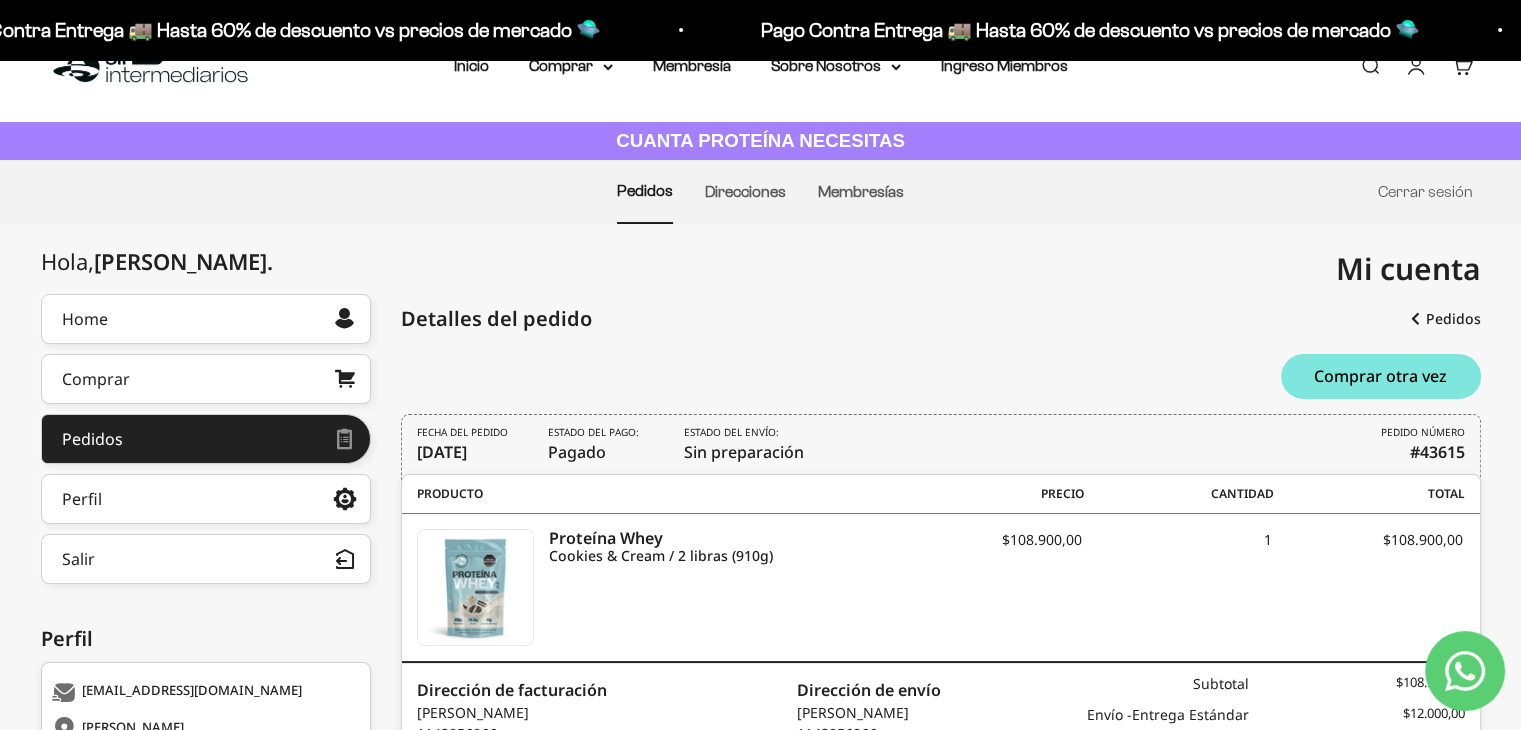 scroll, scrollTop: 0, scrollLeft: 0, axis: both 